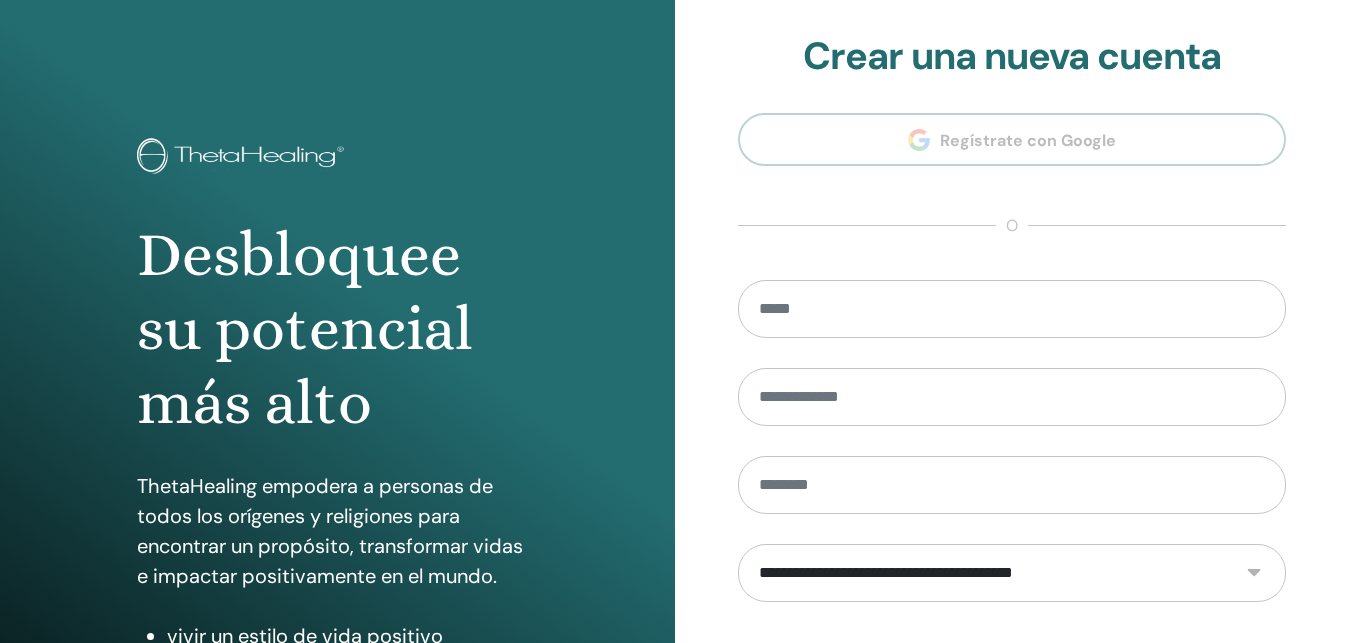 scroll, scrollTop: 0, scrollLeft: 0, axis: both 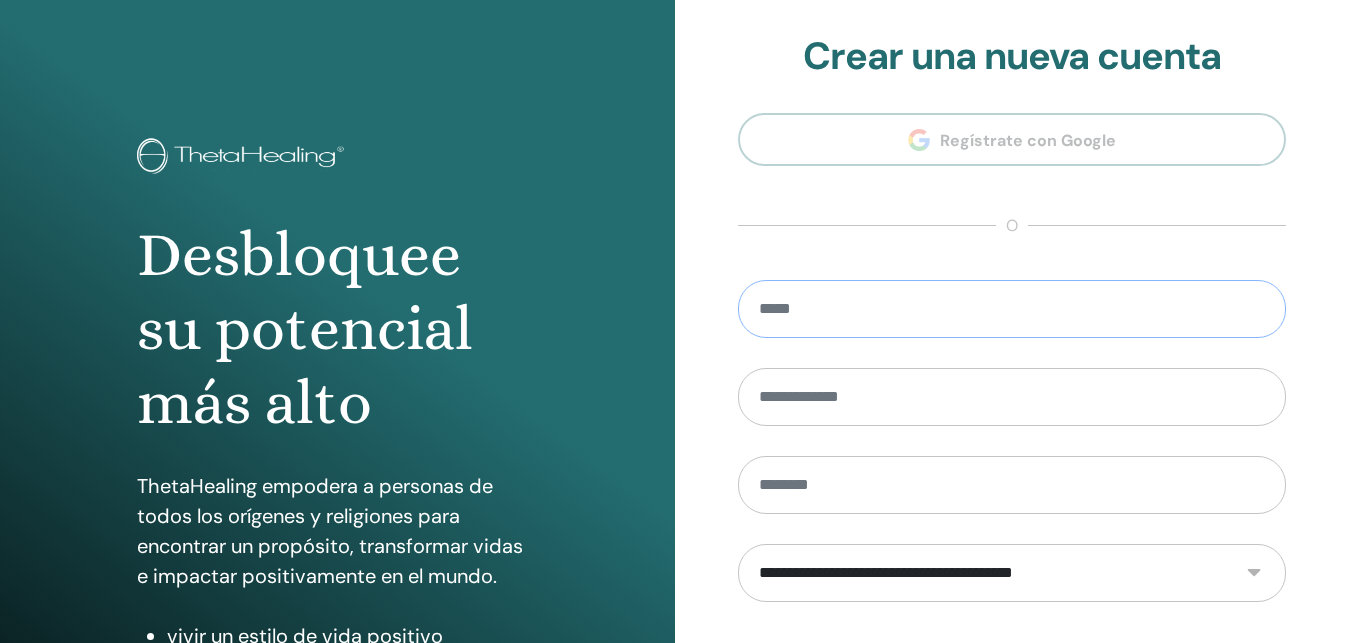 click at bounding box center [1012, 309] 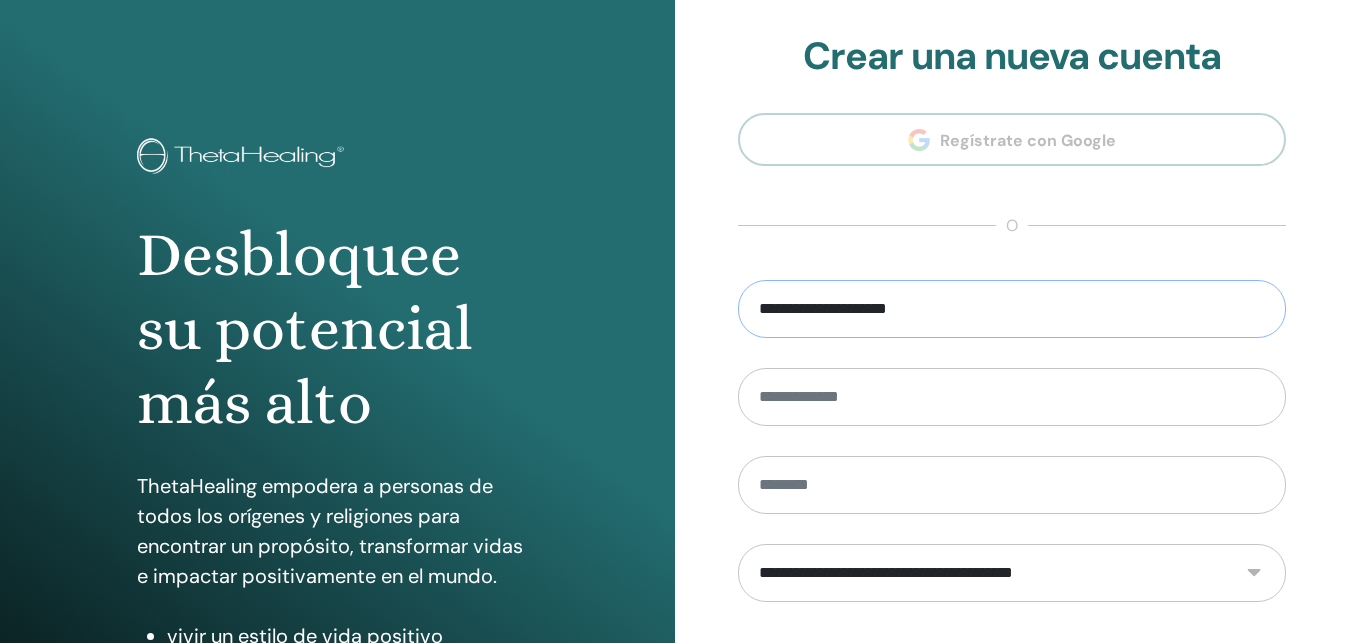 click on "**********" at bounding box center (1012, 309) 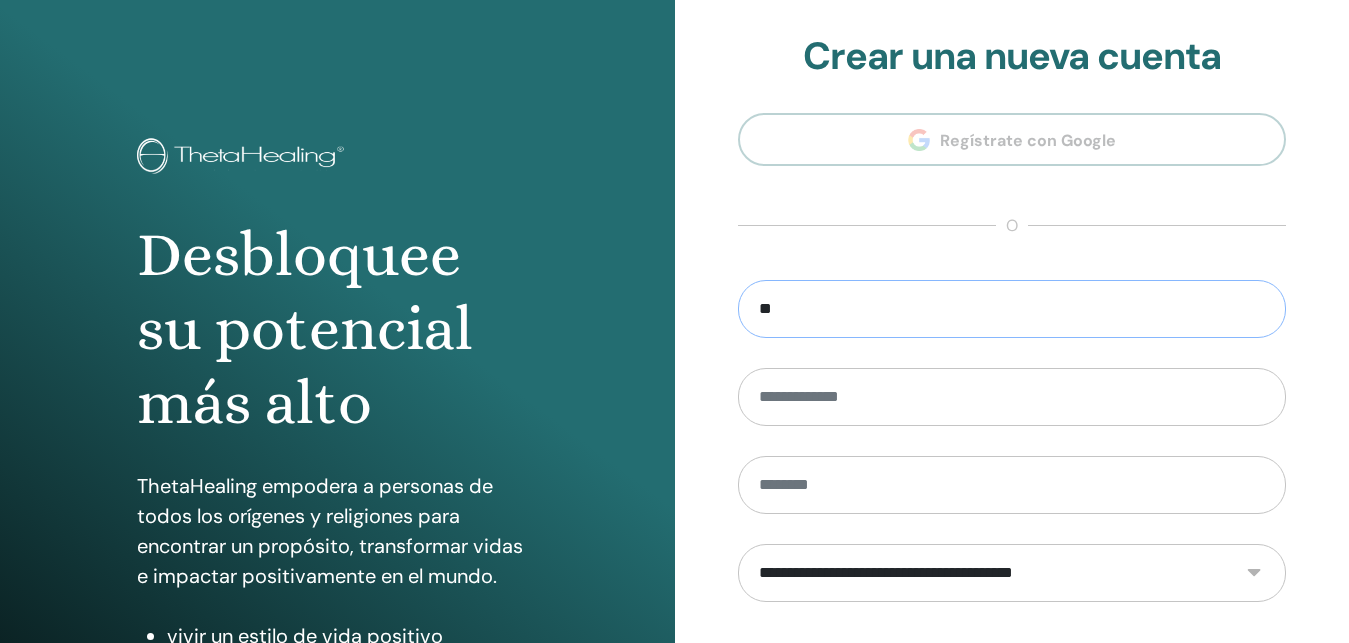 type on "*" 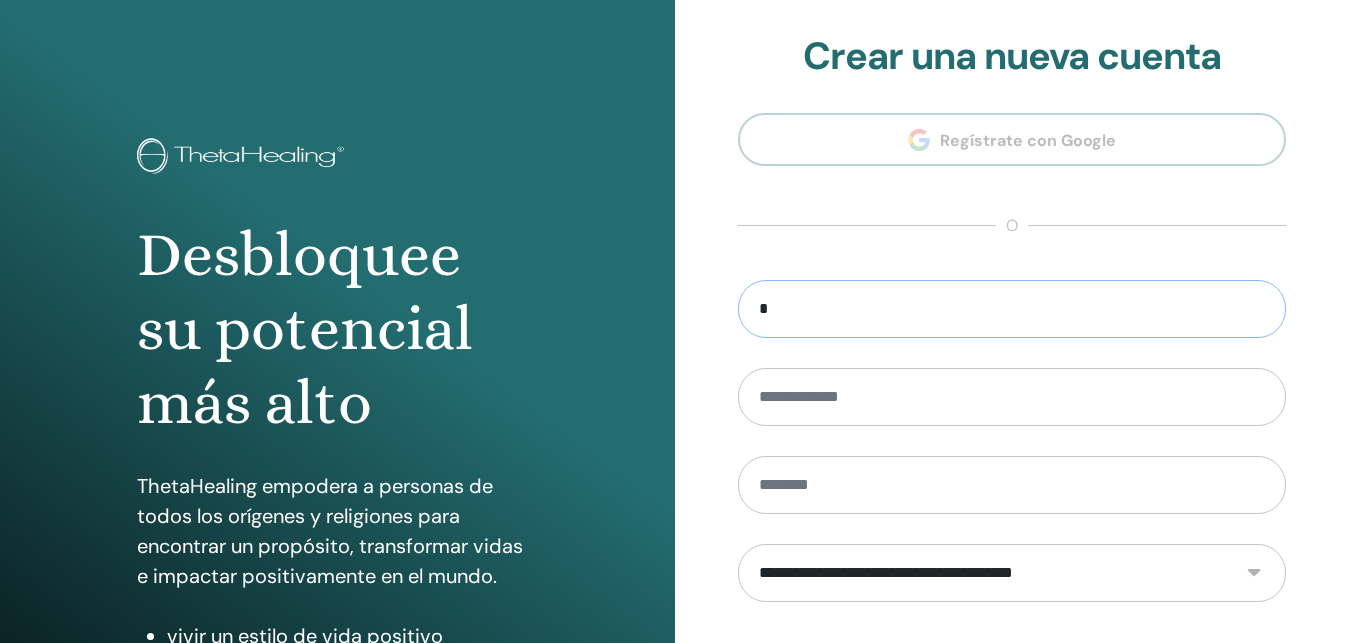 type 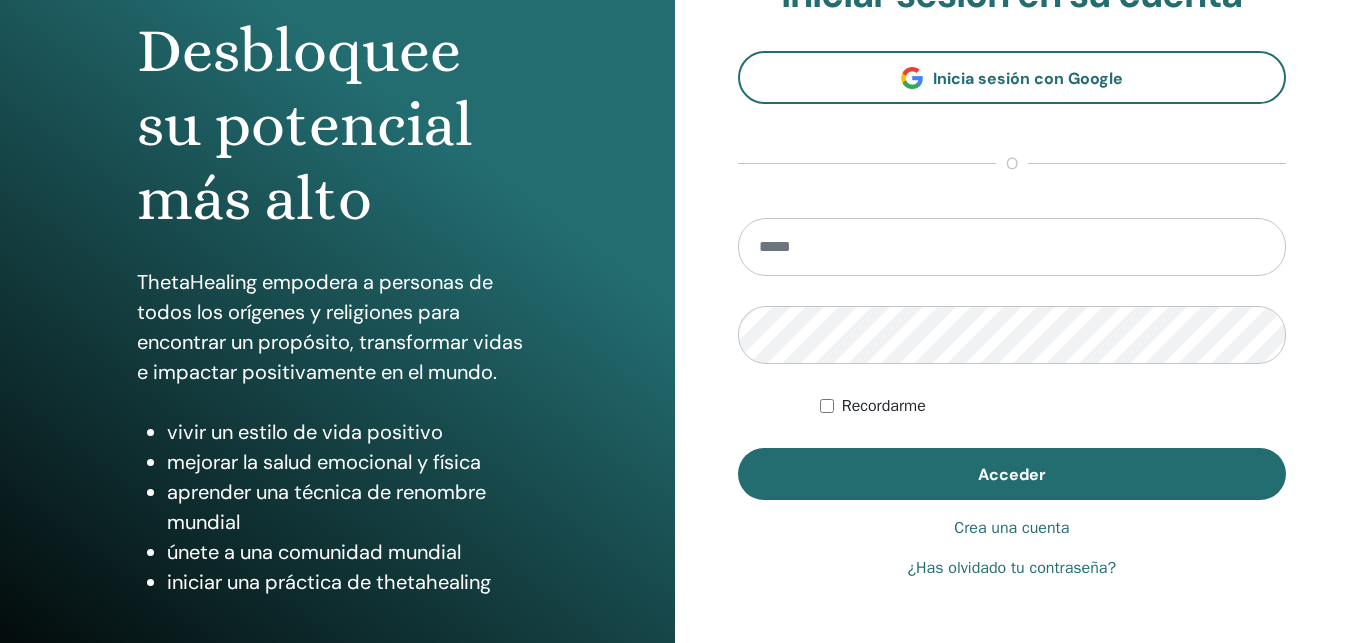 scroll, scrollTop: 204, scrollLeft: 0, axis: vertical 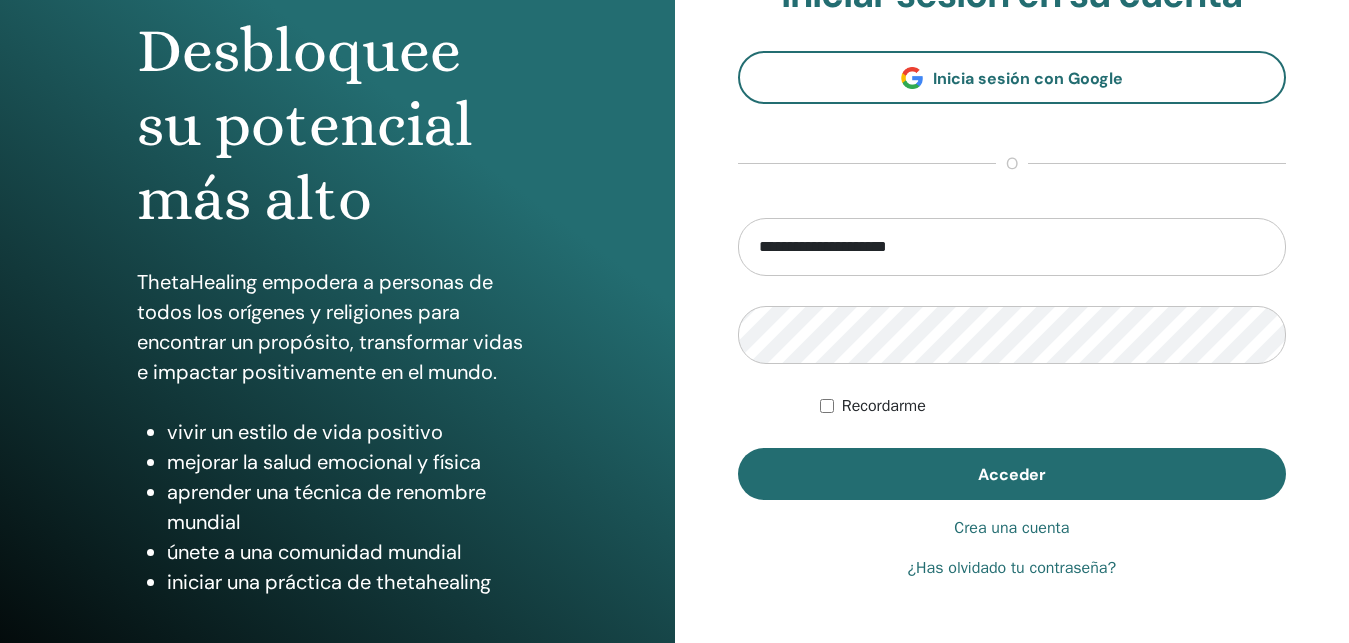 type on "**********" 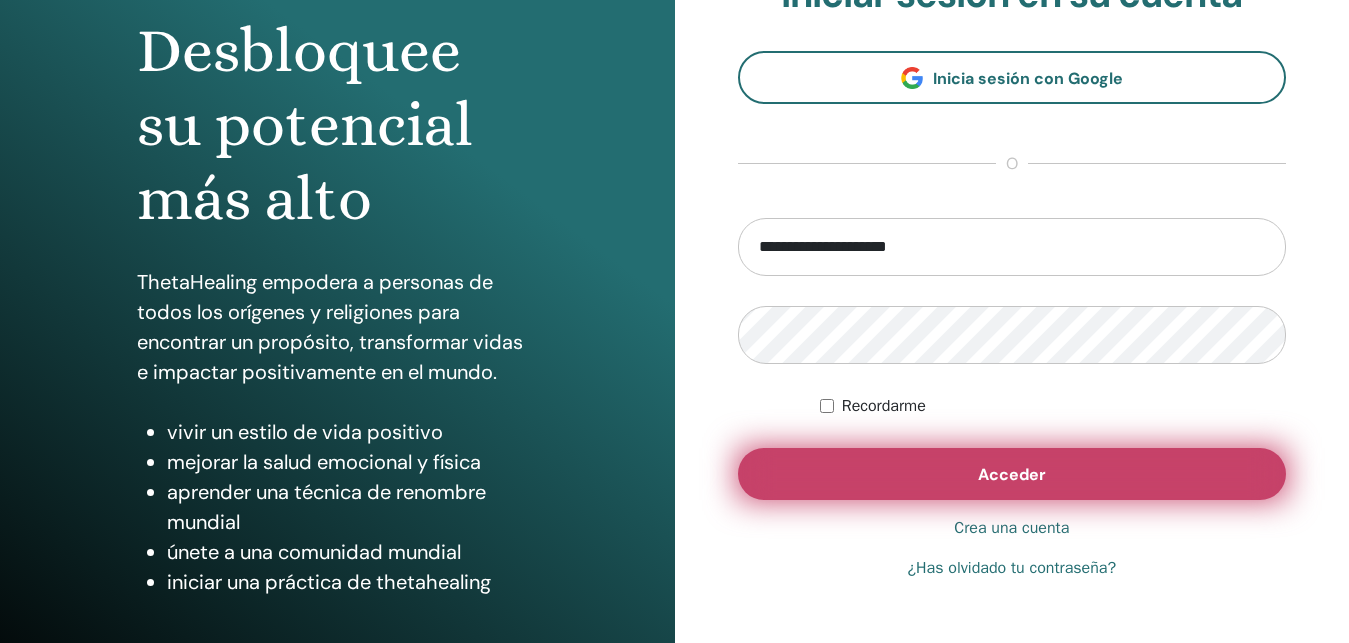 click on "Acceder" at bounding box center (1012, 474) 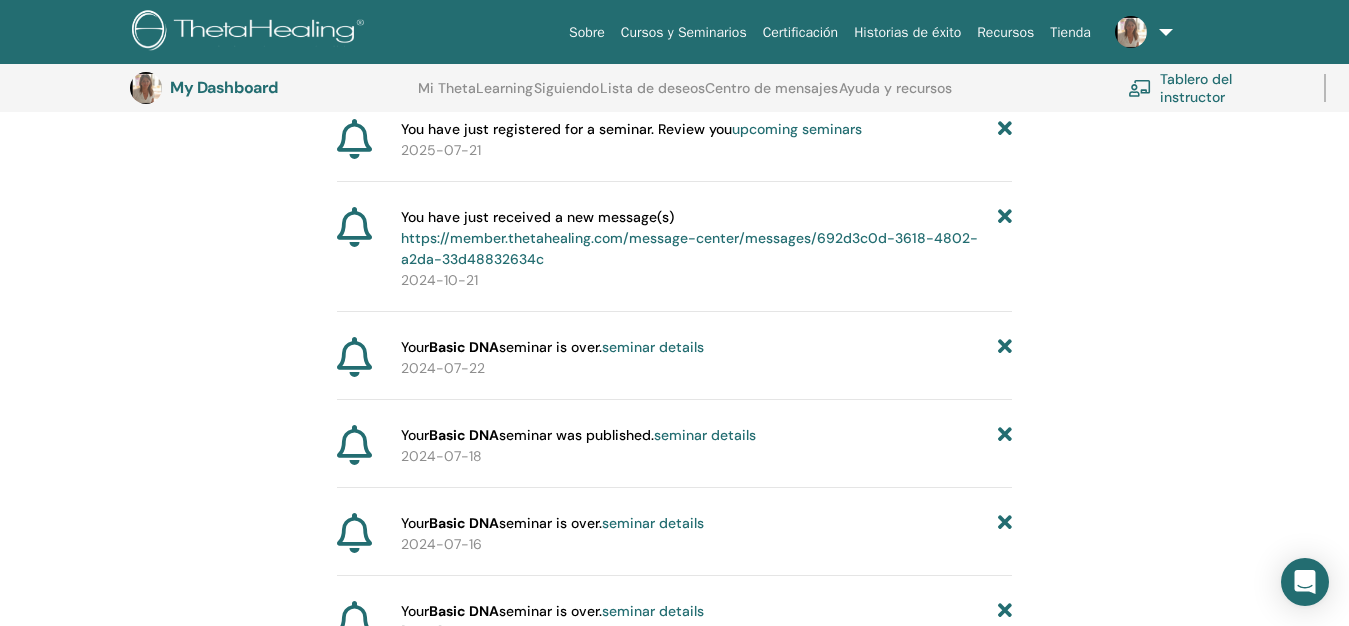 scroll, scrollTop: 251, scrollLeft: 0, axis: vertical 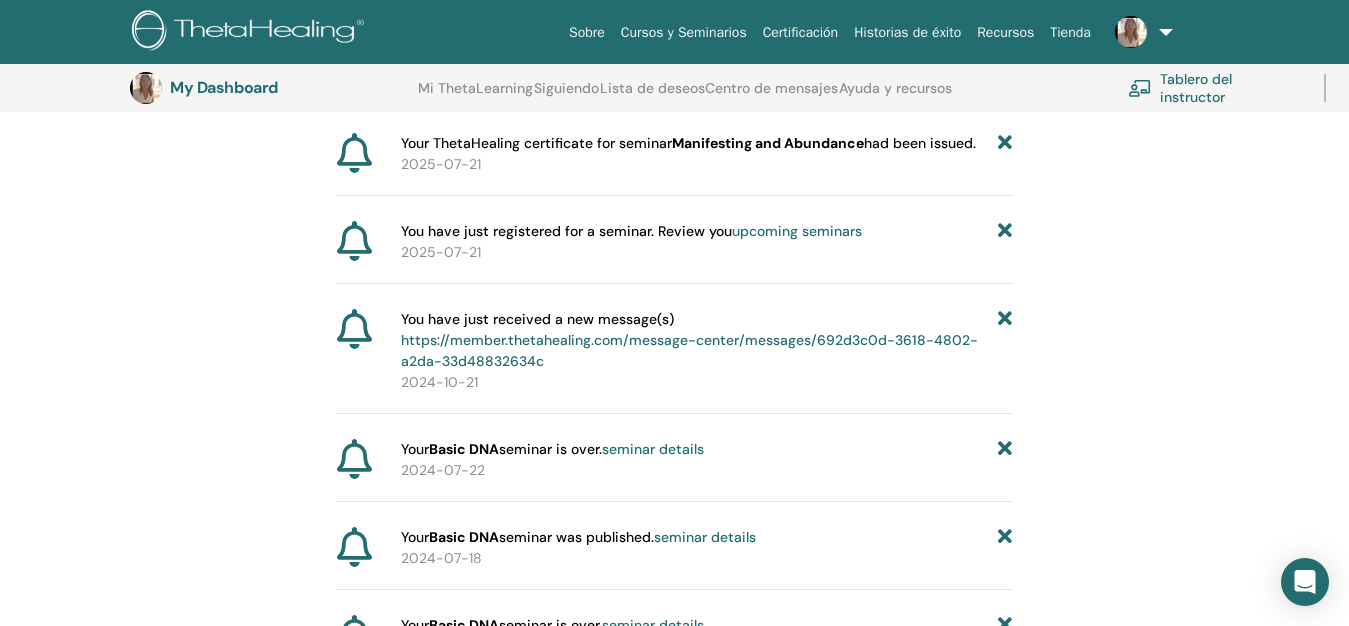 click on "upcoming seminars" at bounding box center [797, 231] 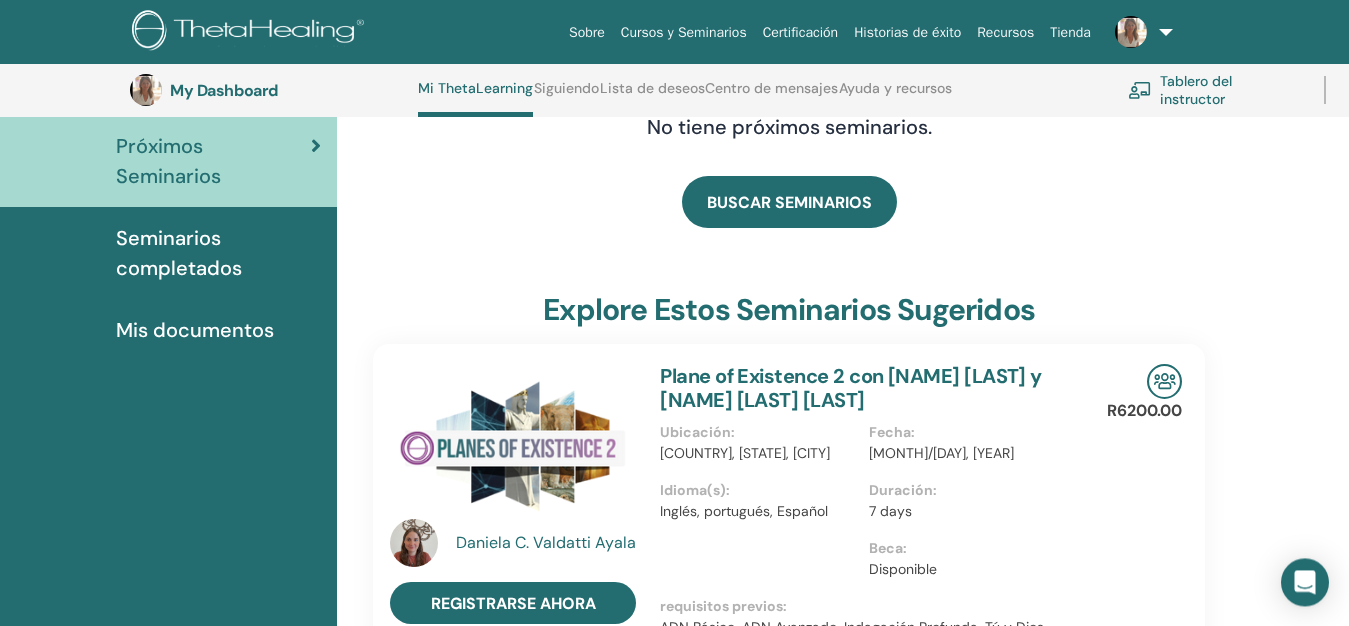 scroll, scrollTop: 203, scrollLeft: 0, axis: vertical 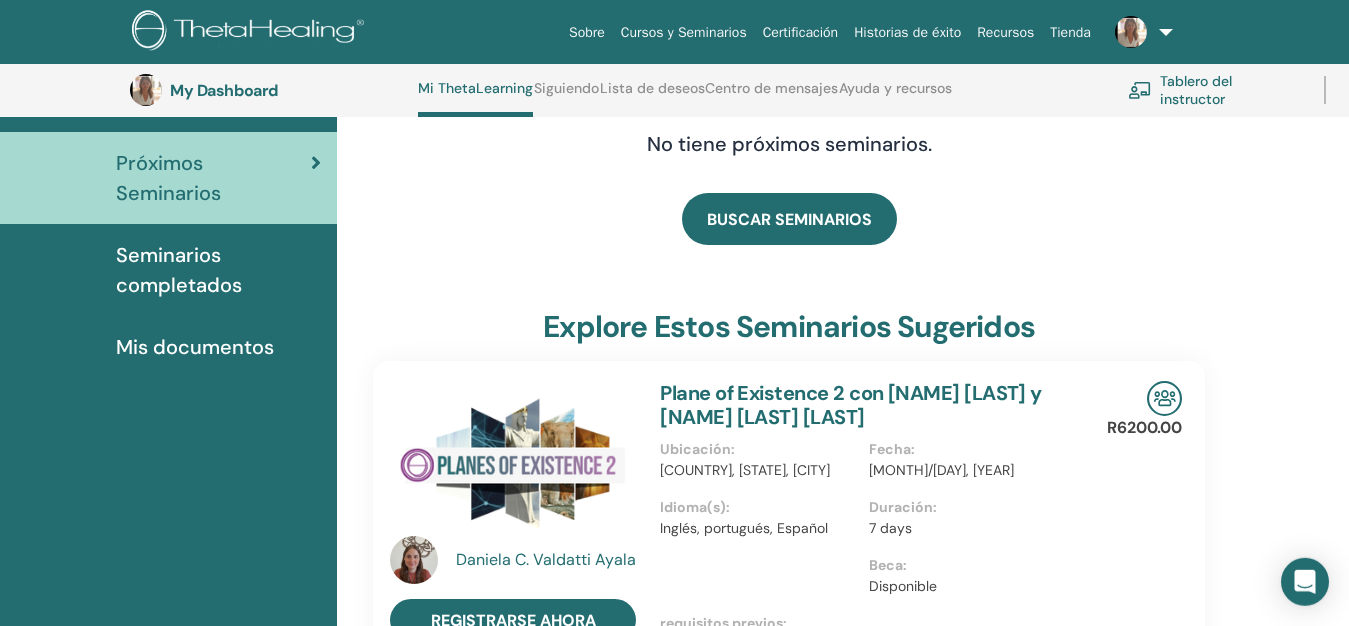 click on "Seminarios completados" at bounding box center [218, 270] 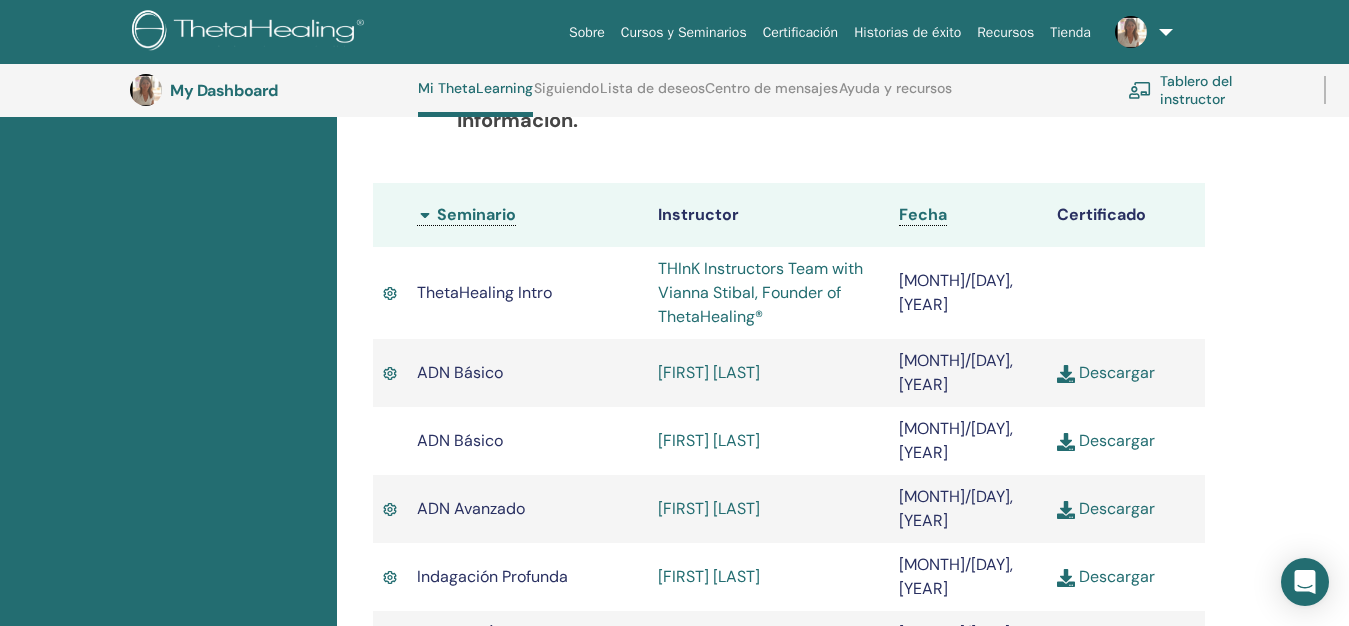 scroll, scrollTop: 664, scrollLeft: 0, axis: vertical 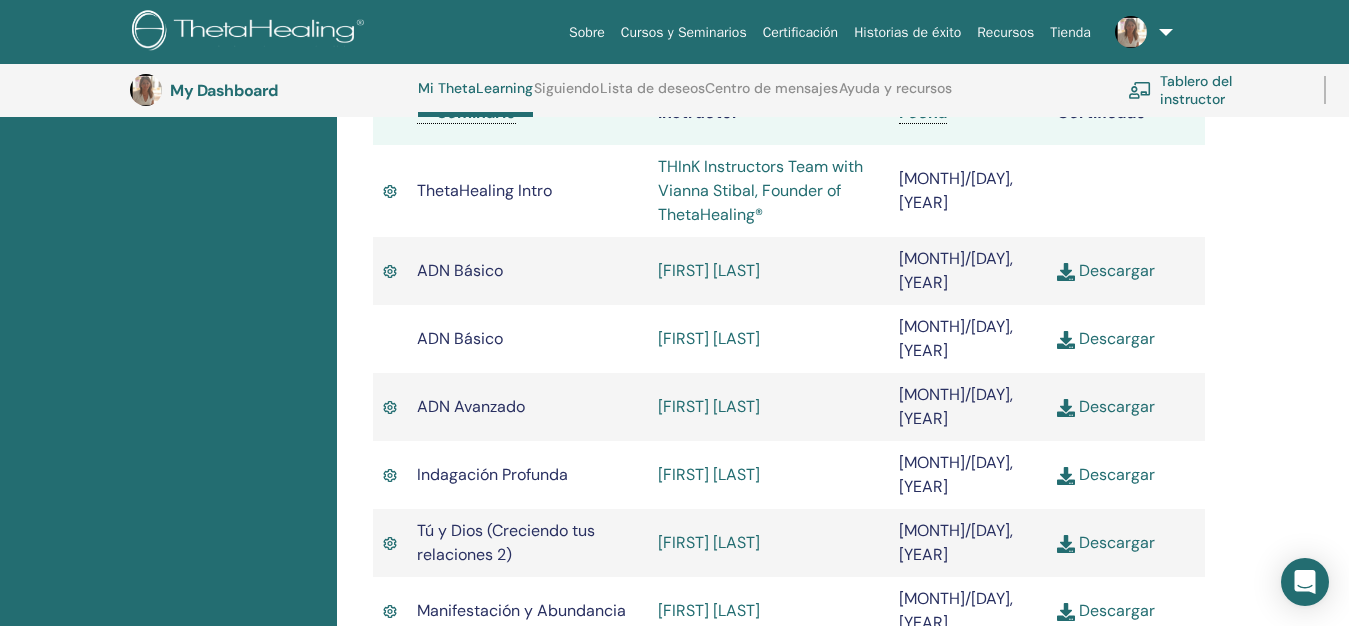 click on "Descargar" at bounding box center [1106, 610] 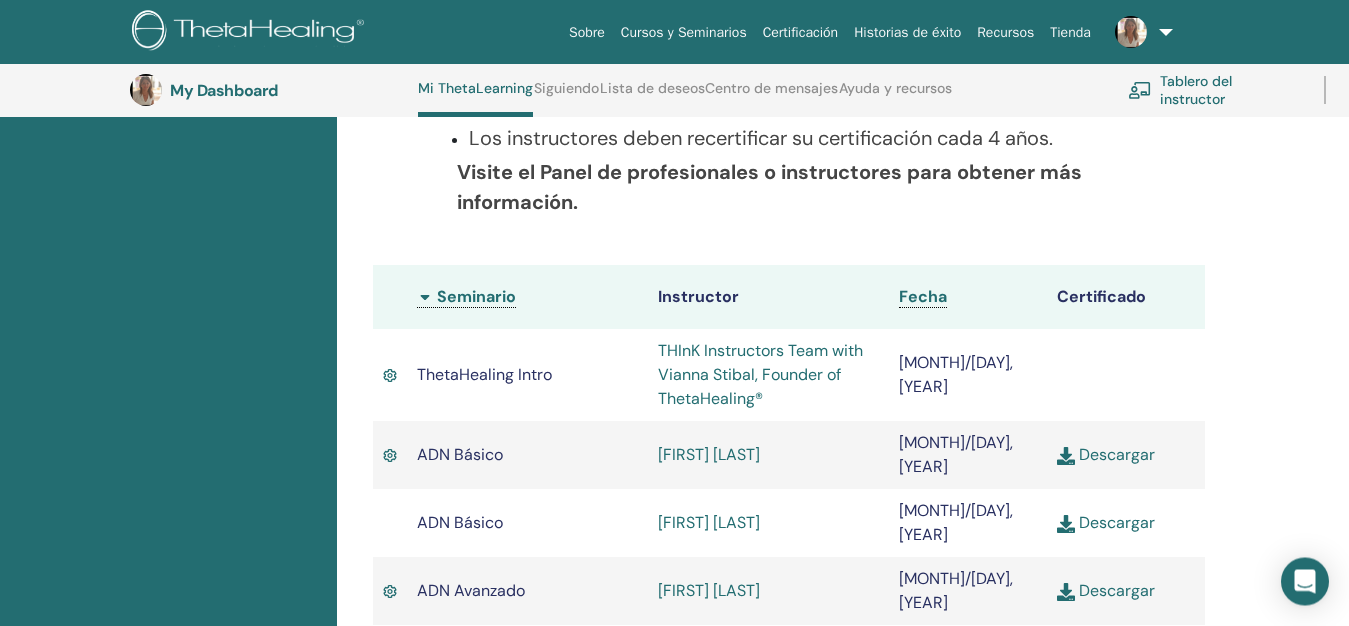scroll, scrollTop: 460, scrollLeft: 0, axis: vertical 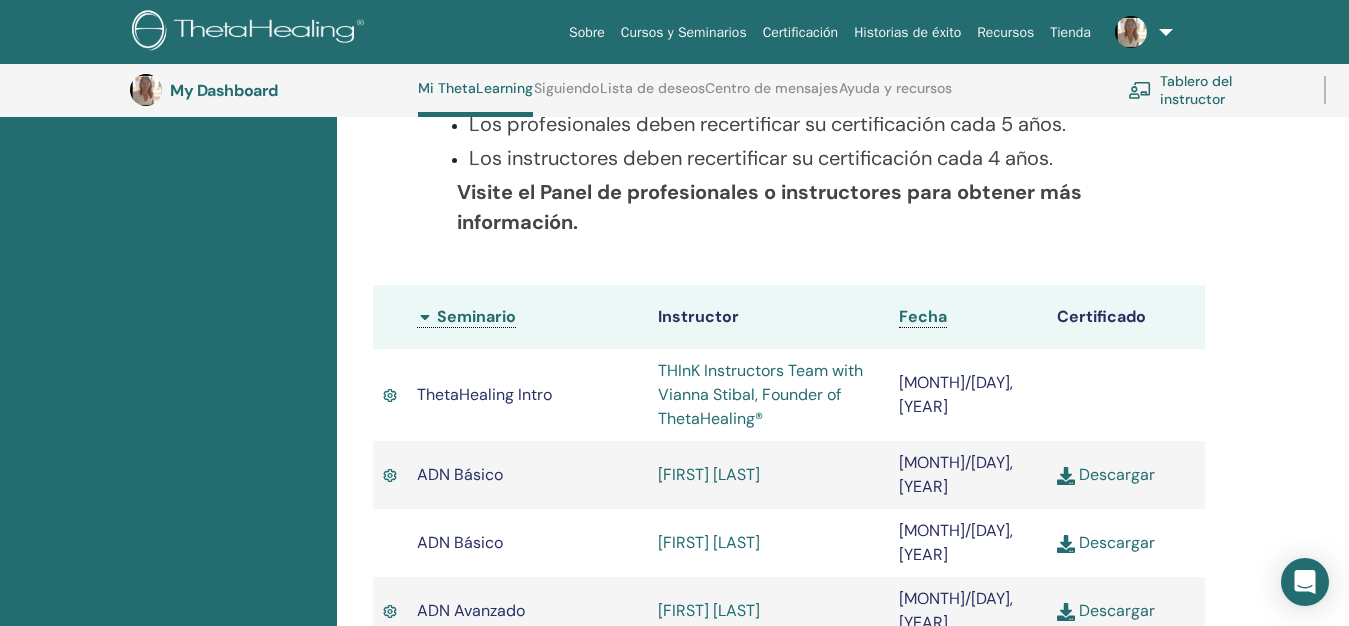 click on "THInK Instructors Team with Vianna Stibal, Founder of ThetaHealing®" at bounding box center [760, 394] 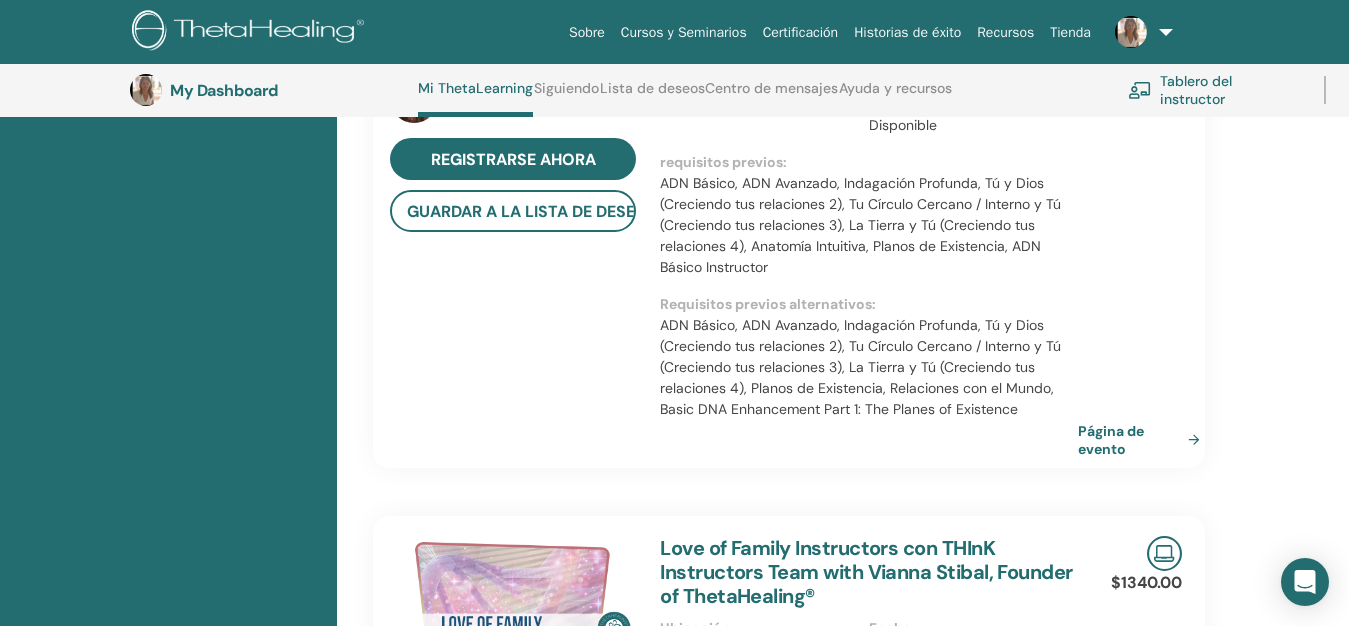scroll, scrollTop: 154, scrollLeft: 0, axis: vertical 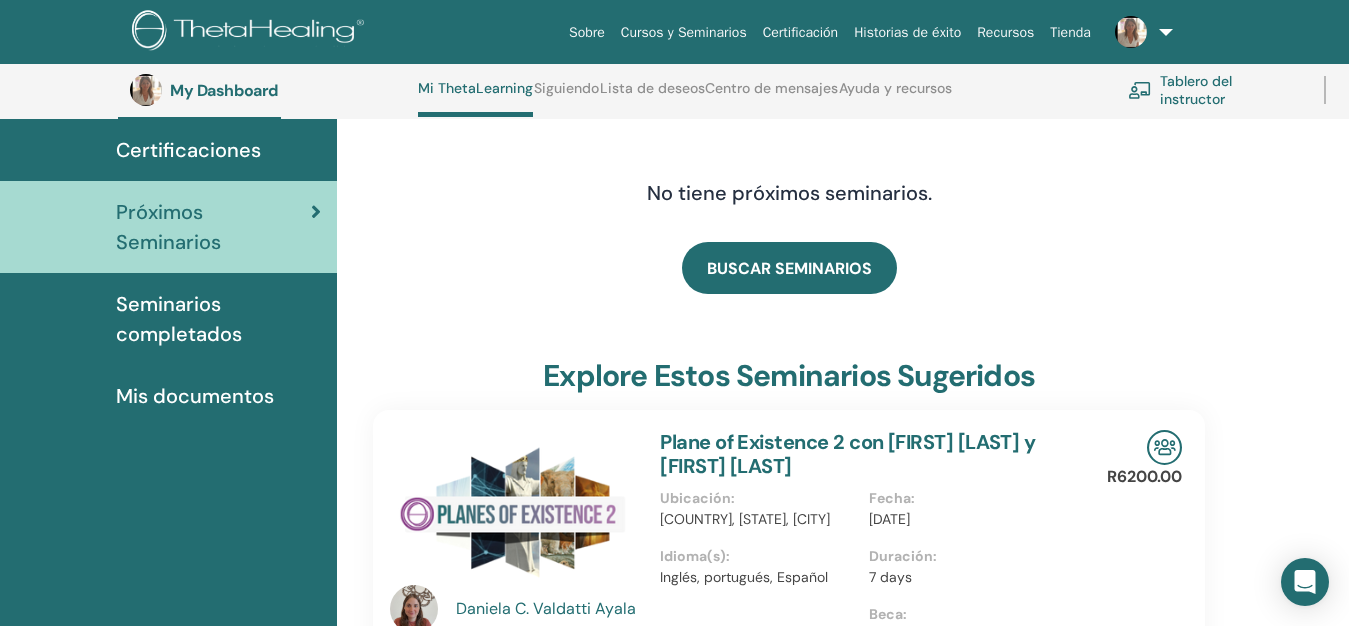 click on "Mis documentos" at bounding box center [195, 396] 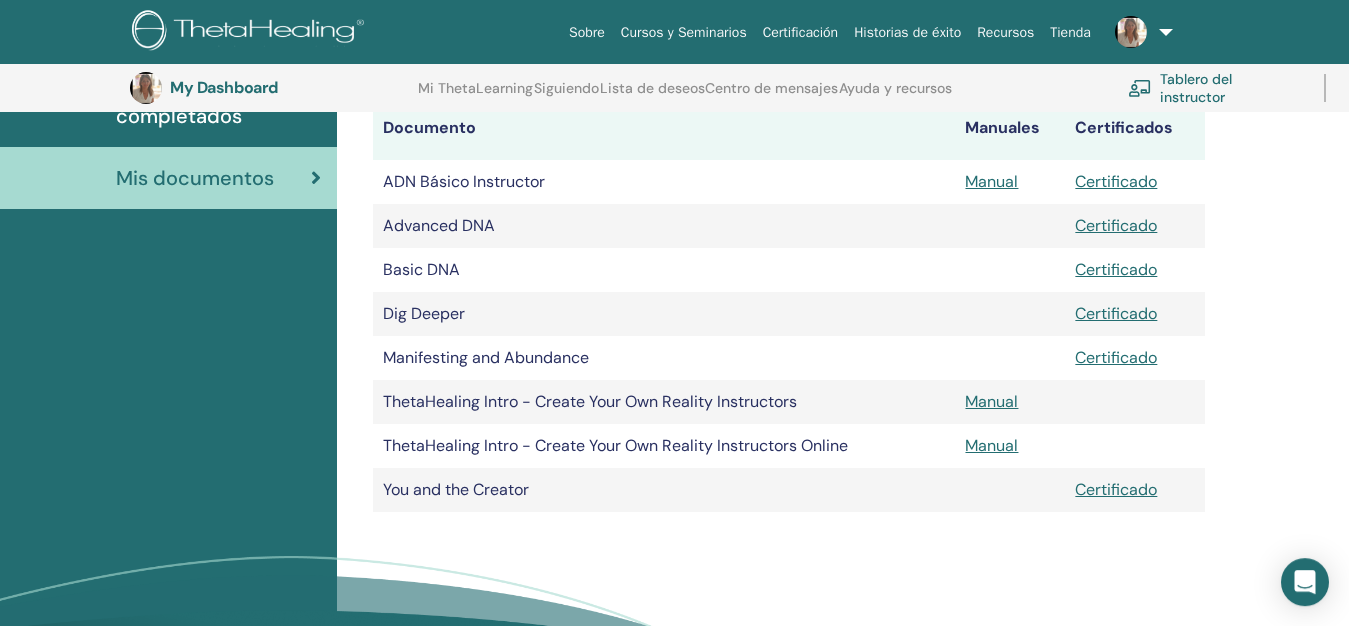 scroll, scrollTop: 353, scrollLeft: 0, axis: vertical 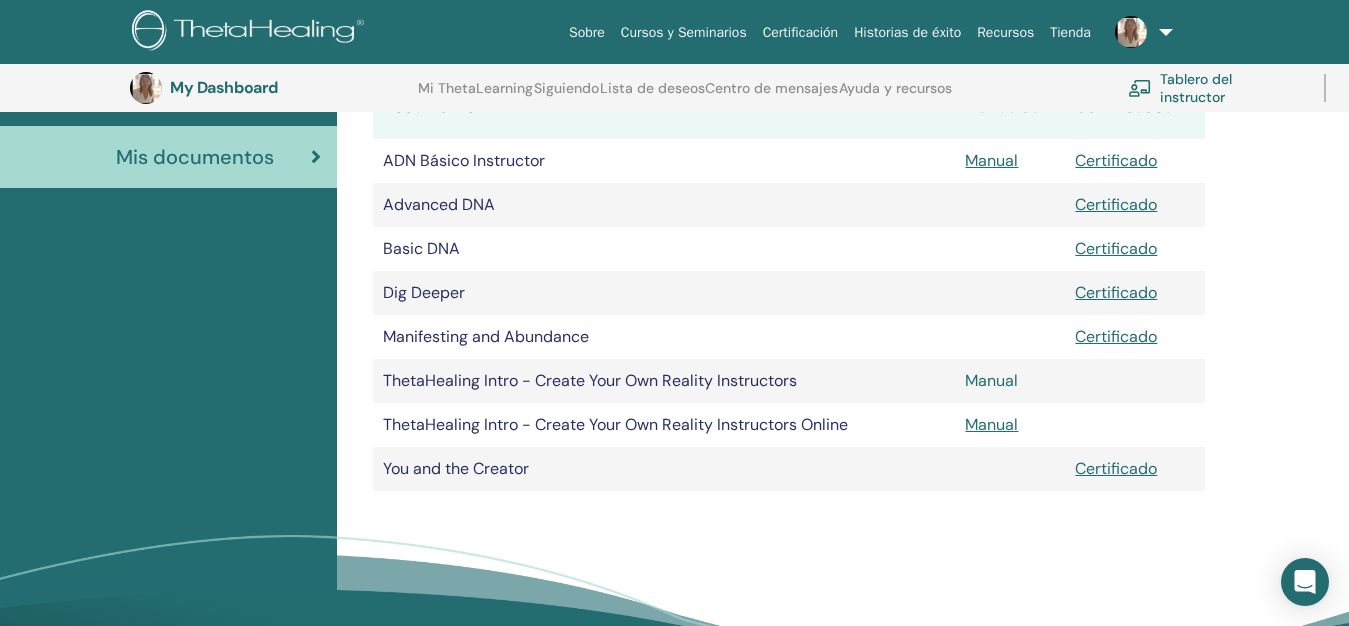 click on "Manual" at bounding box center (991, 380) 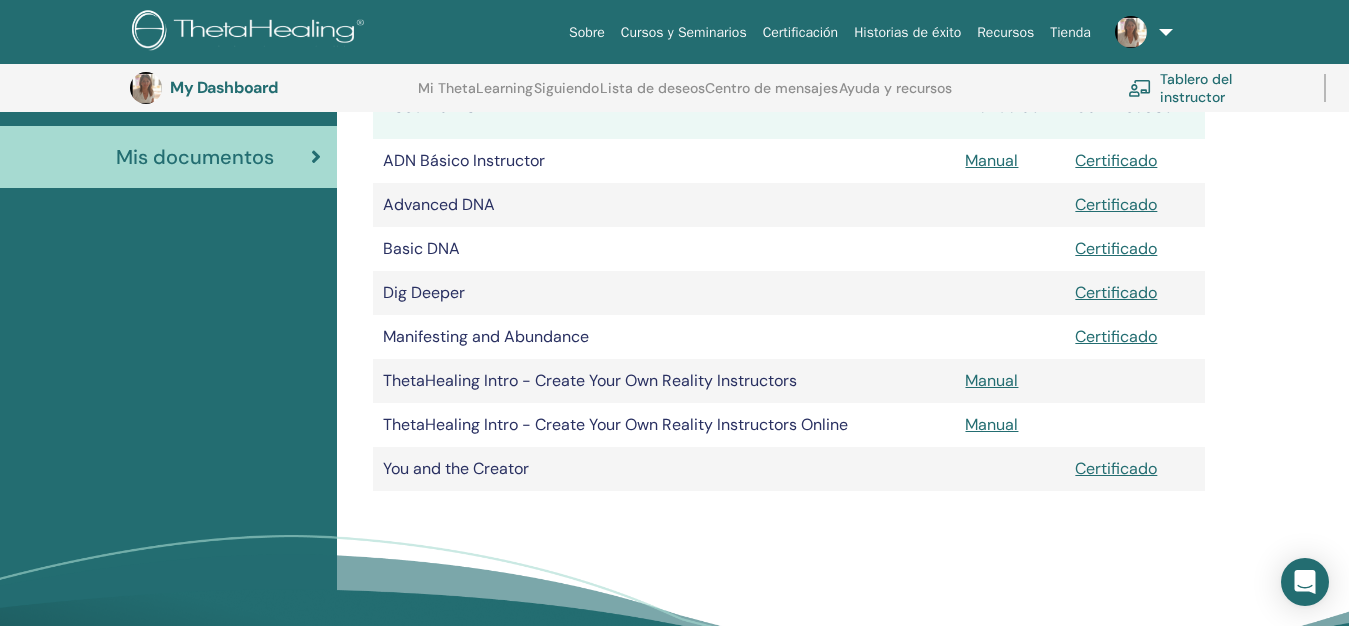 scroll, scrollTop: 354, scrollLeft: 0, axis: vertical 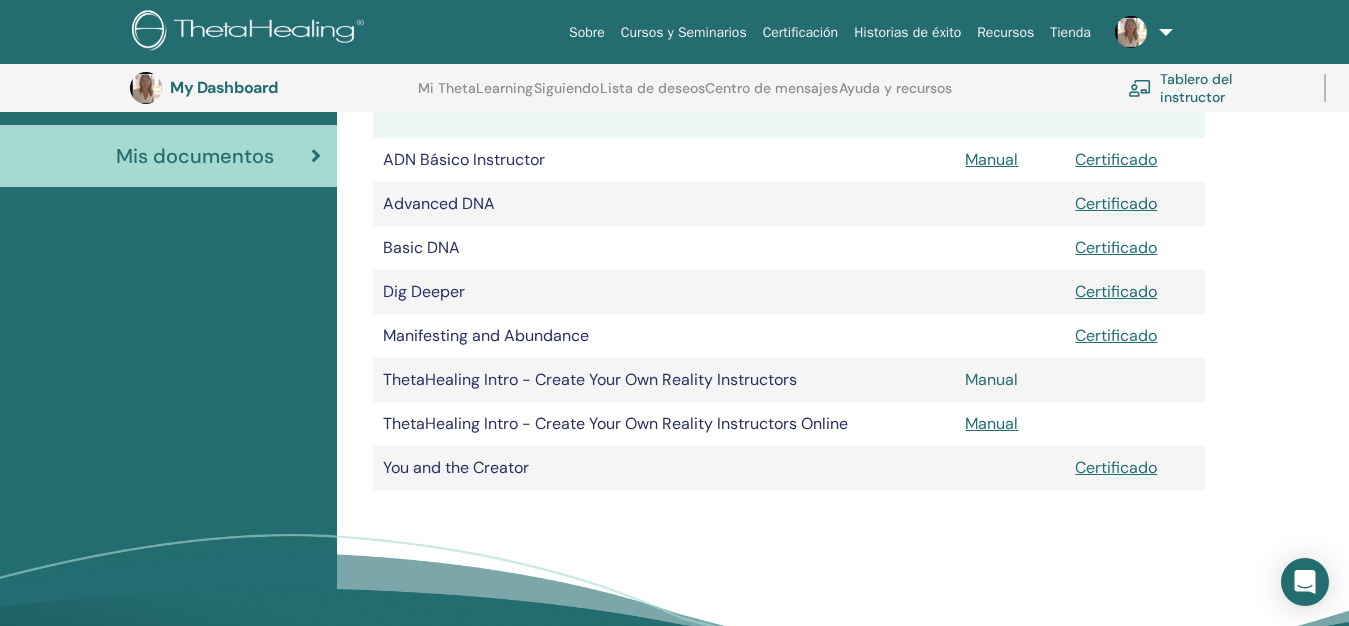click on "Manual" at bounding box center [991, 379] 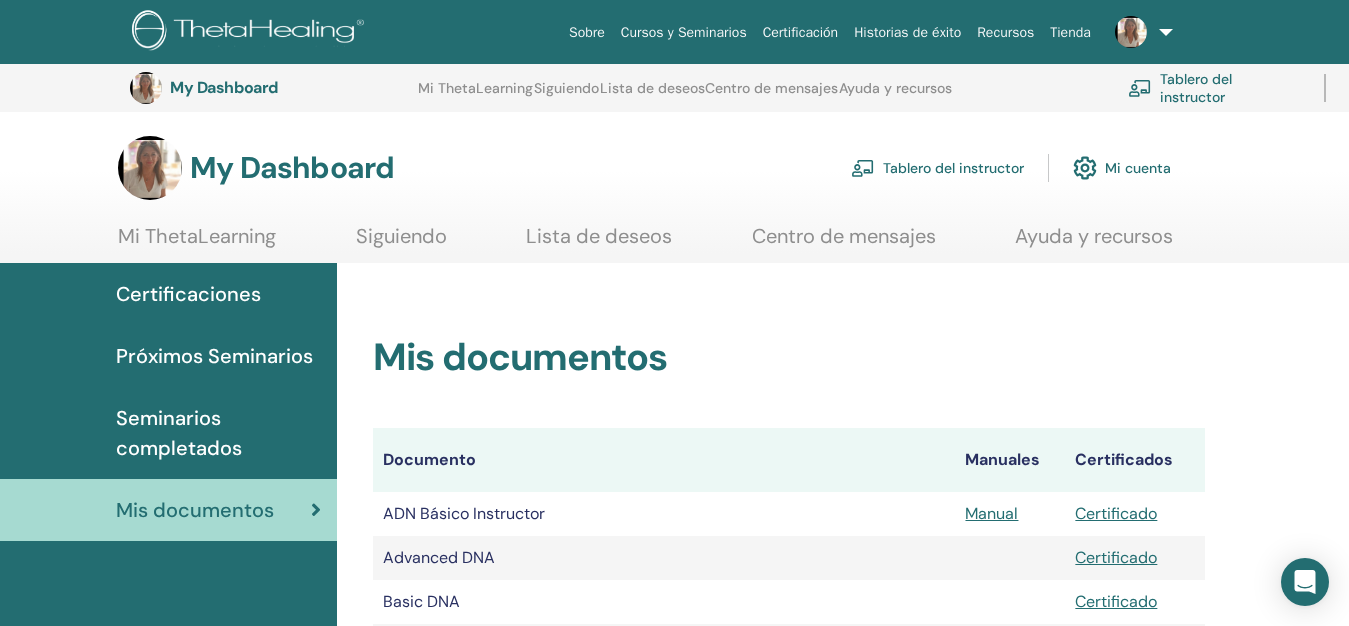 scroll, scrollTop: 354, scrollLeft: 0, axis: vertical 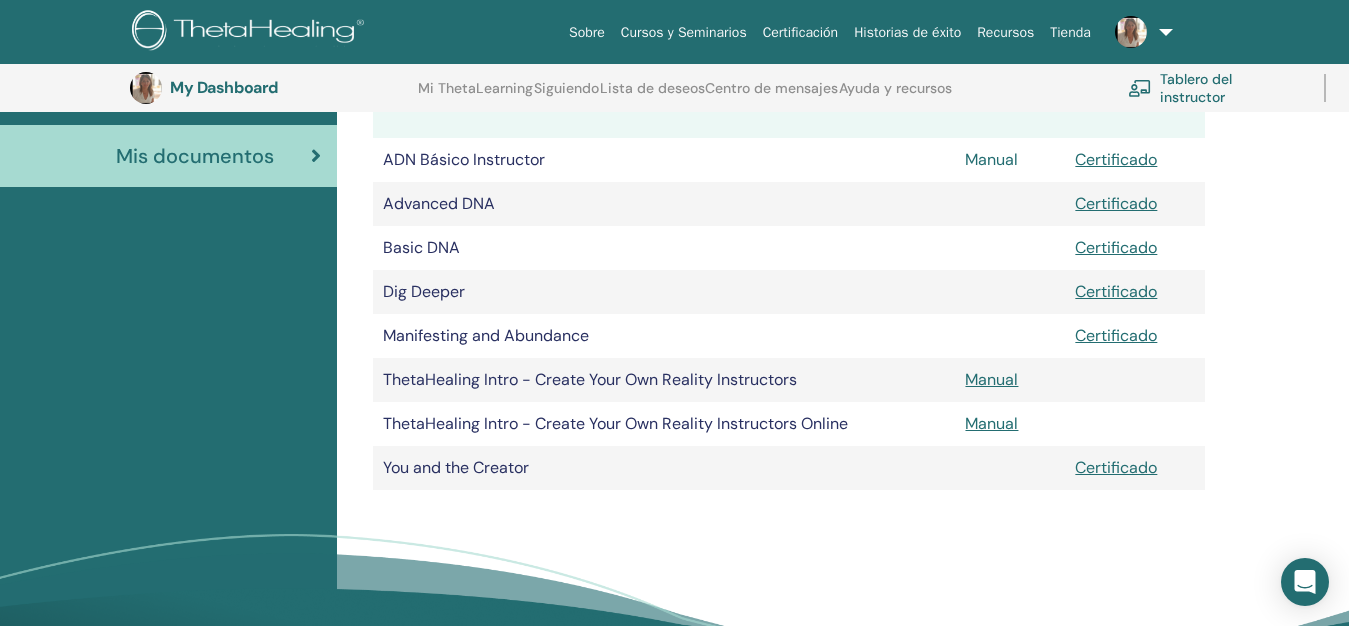 click on "Manual" at bounding box center (991, 159) 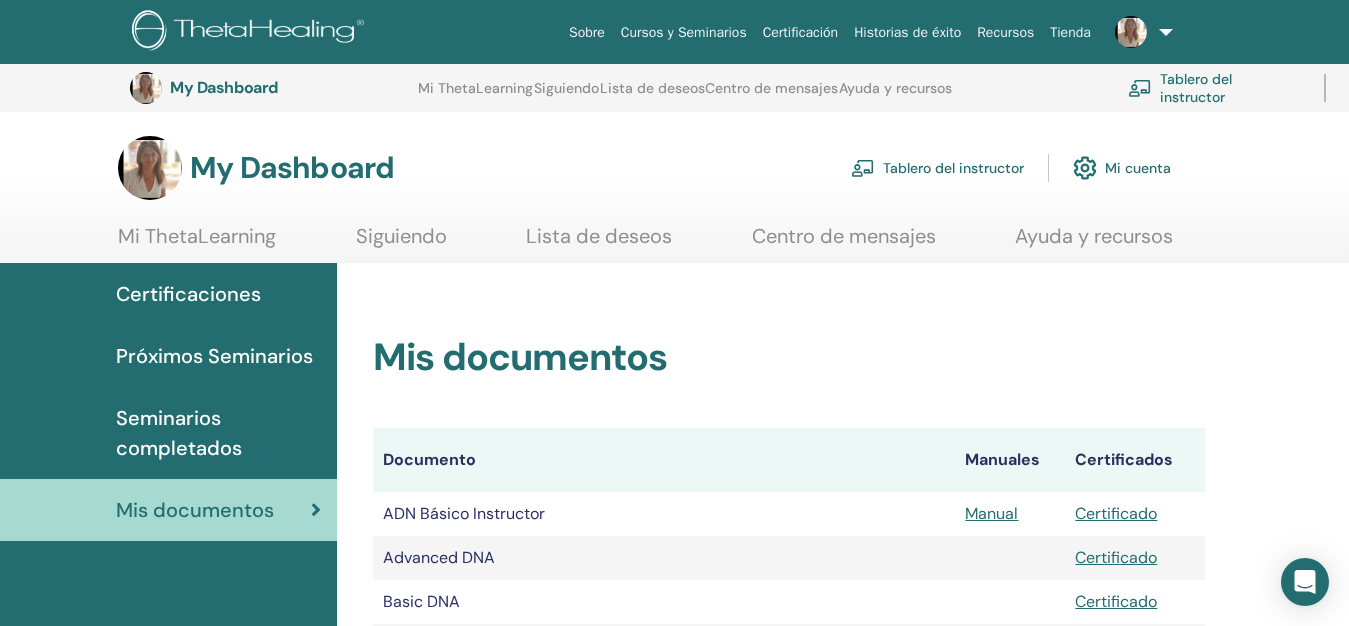 scroll, scrollTop: 354, scrollLeft: 0, axis: vertical 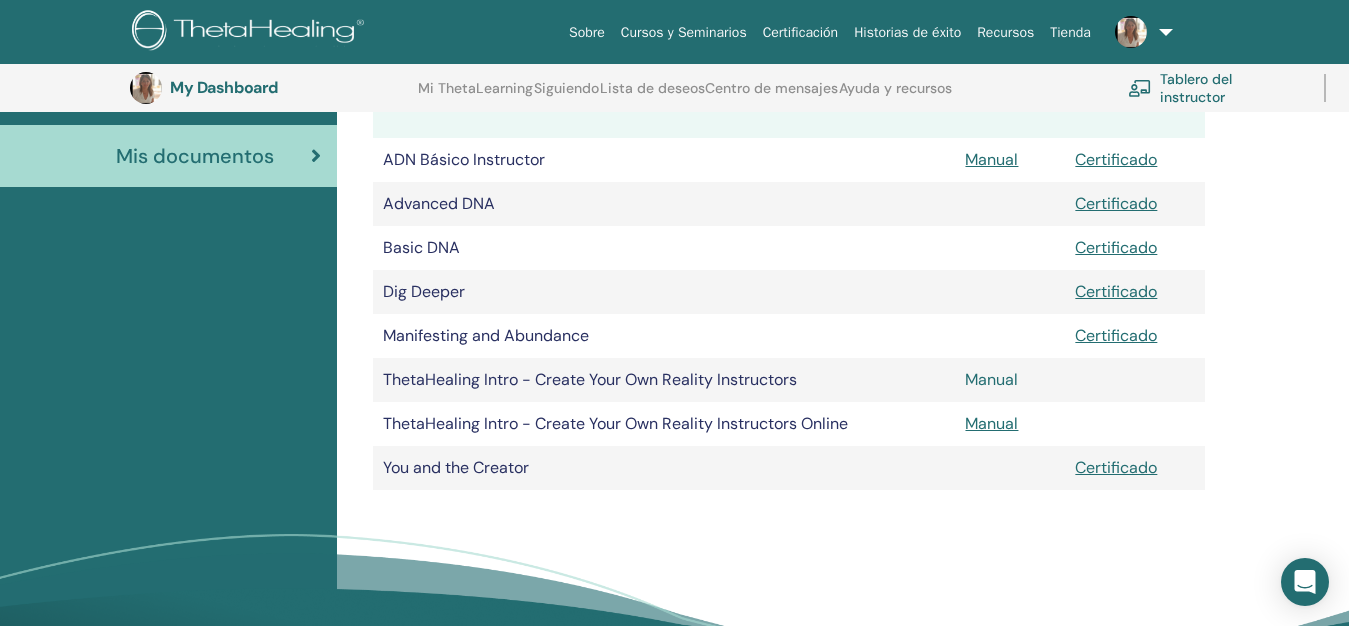 click on "Manual" at bounding box center [991, 379] 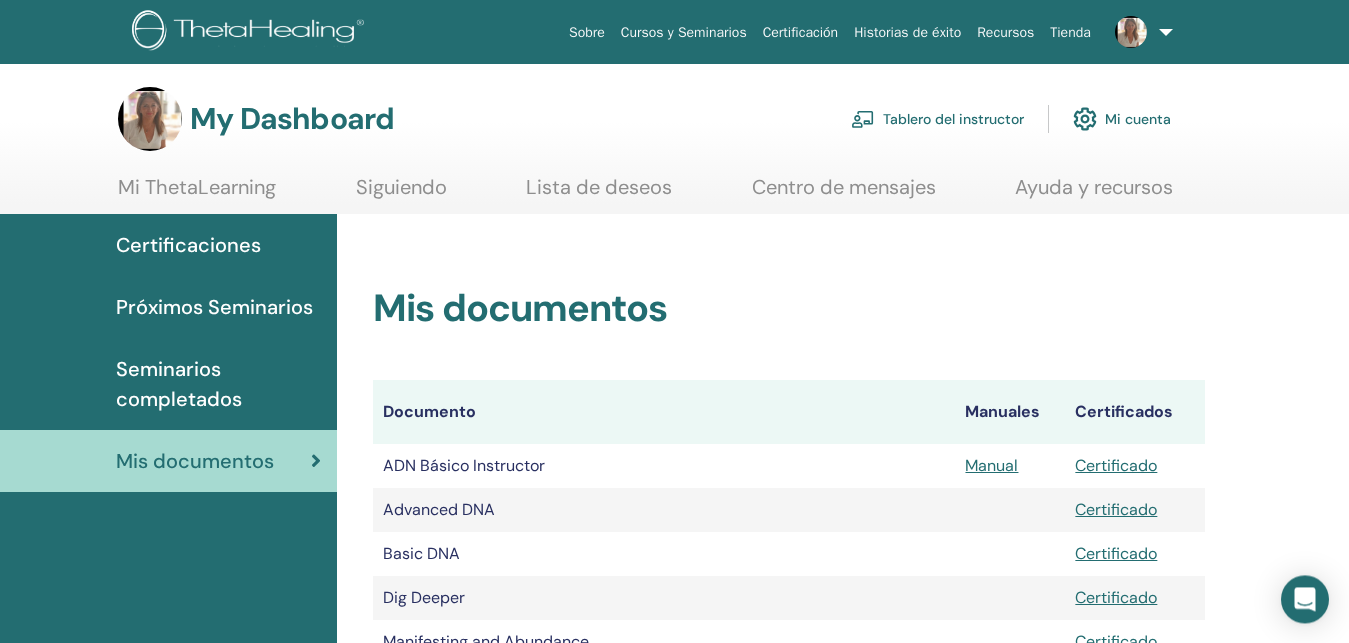 scroll, scrollTop: 0, scrollLeft: 0, axis: both 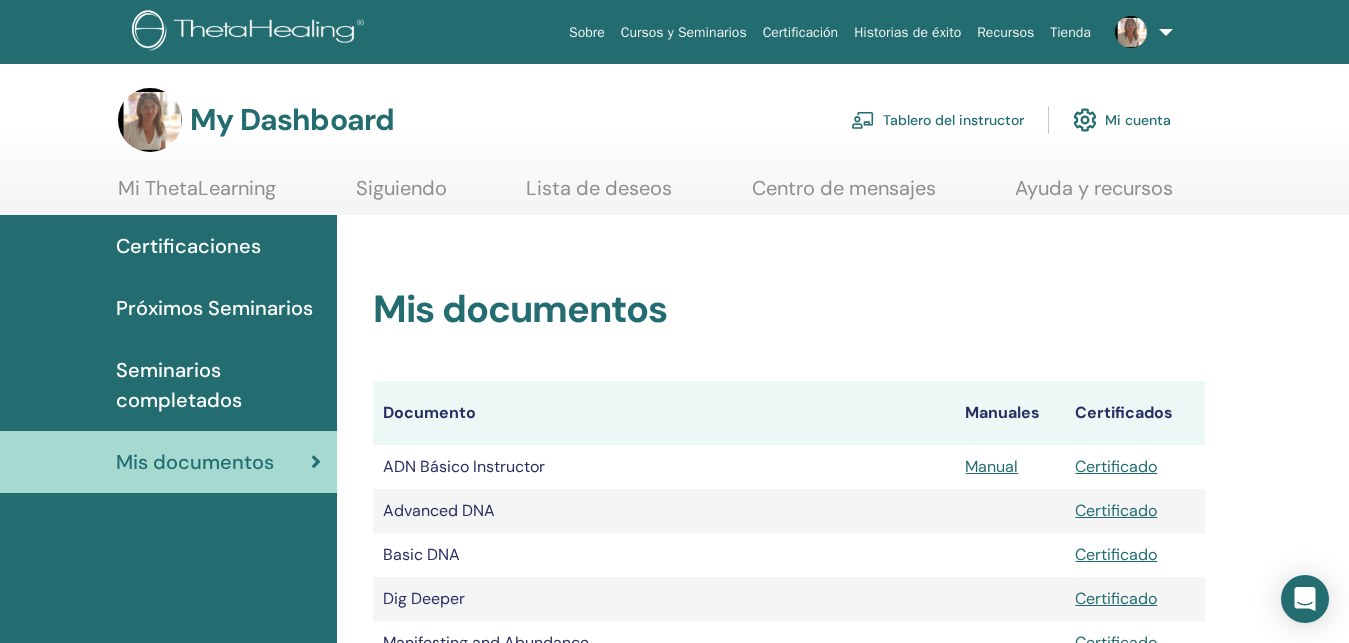 click on "Centro de mensajes" at bounding box center (844, 195) 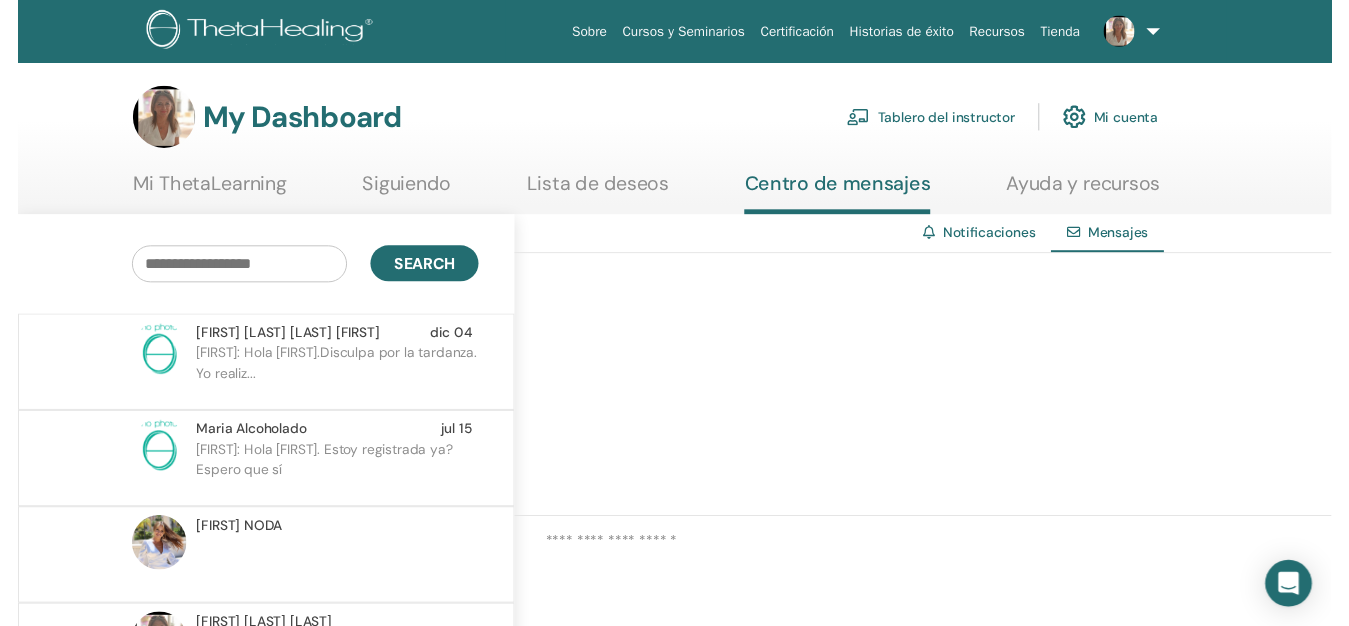 scroll, scrollTop: 358, scrollLeft: 0, axis: vertical 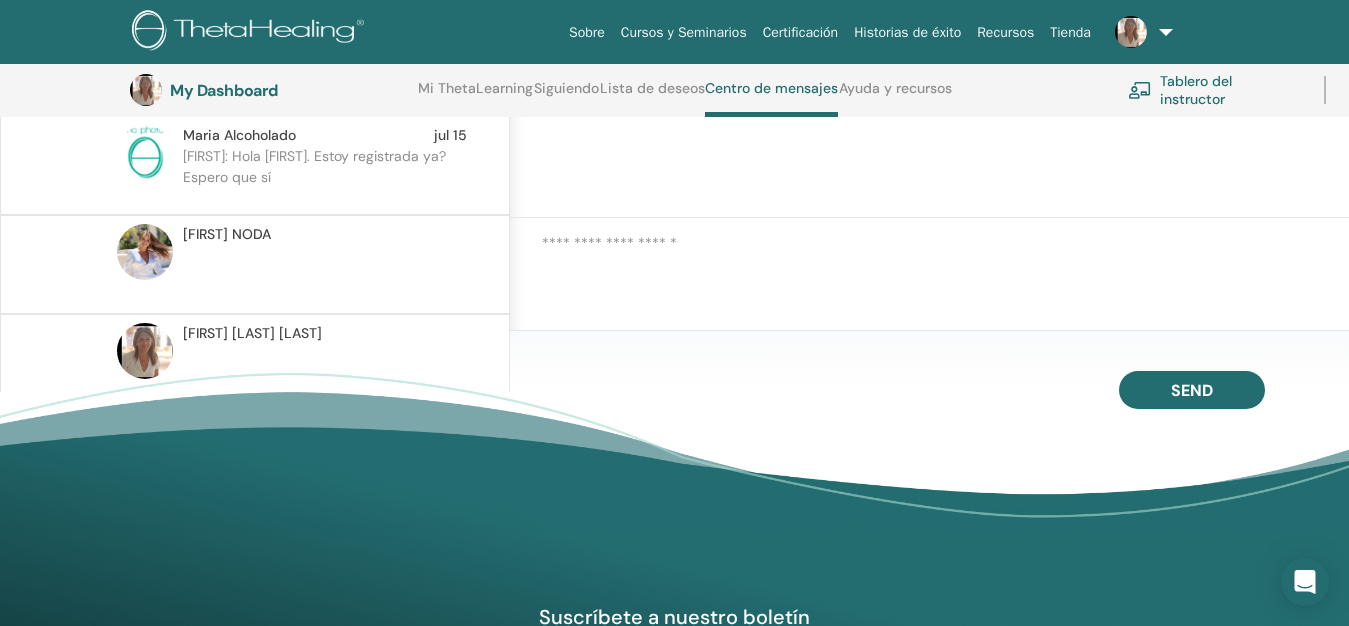 click on "[FIRST]   [LAST]" at bounding box center (227, 234) 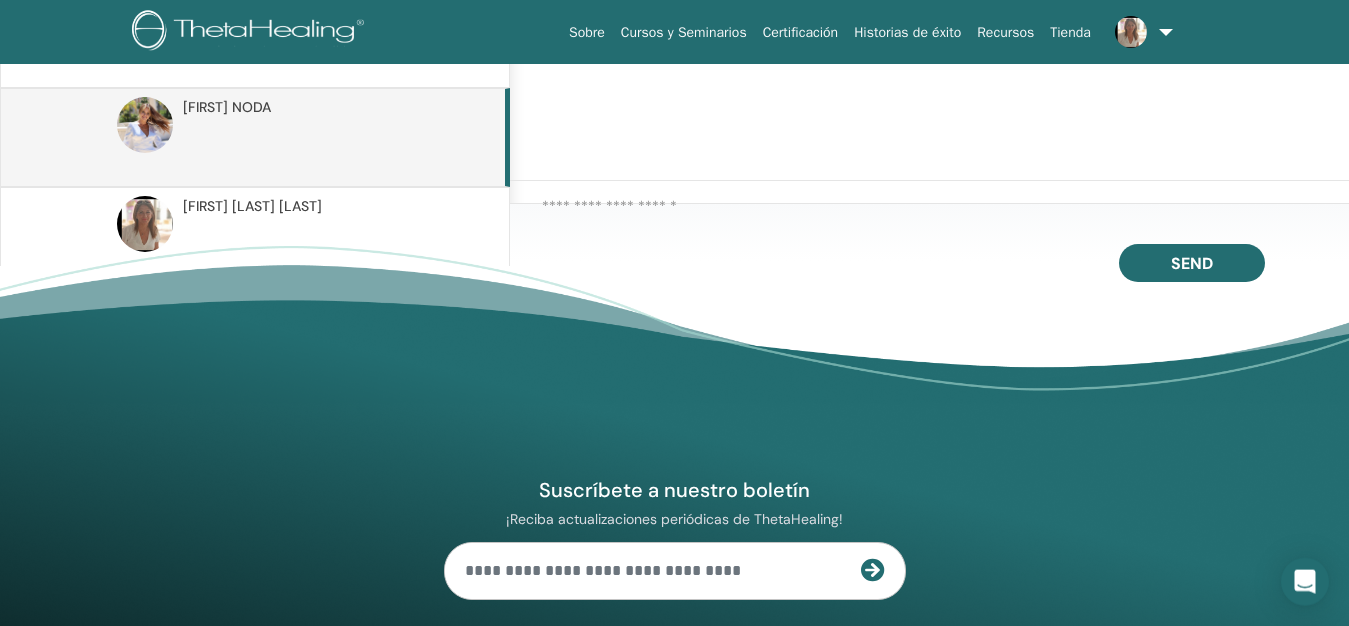 scroll, scrollTop: 460, scrollLeft: 0, axis: vertical 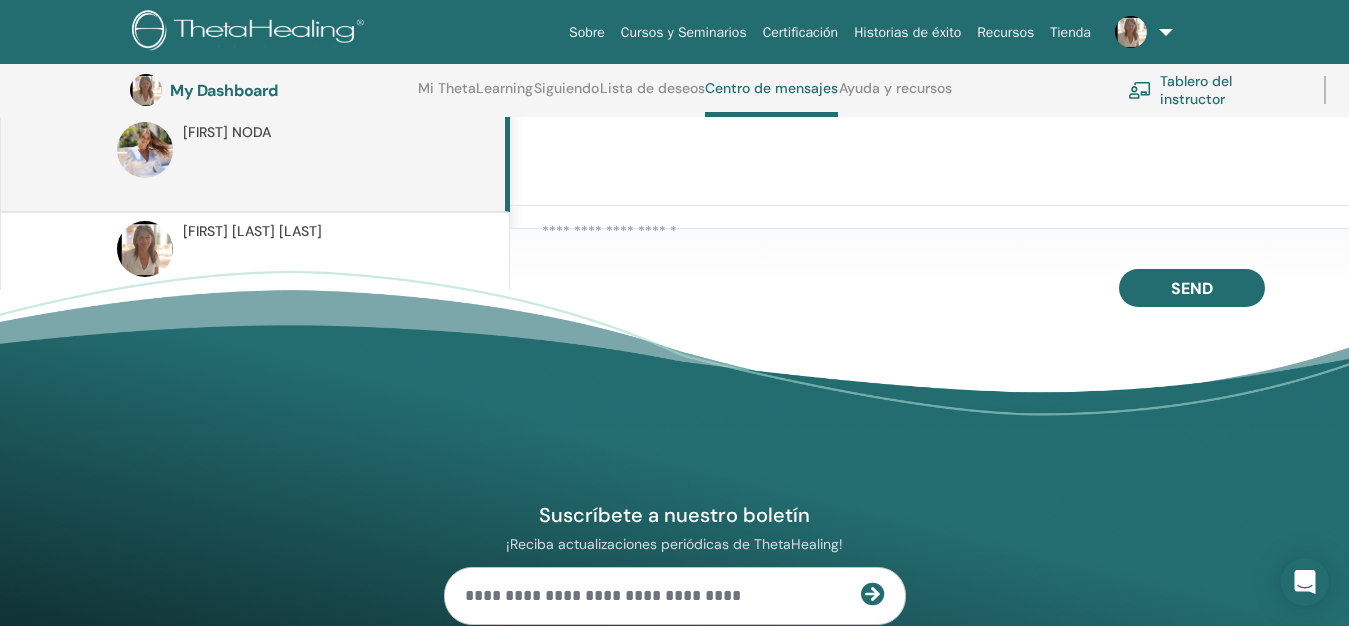 click at bounding box center (145, 150) 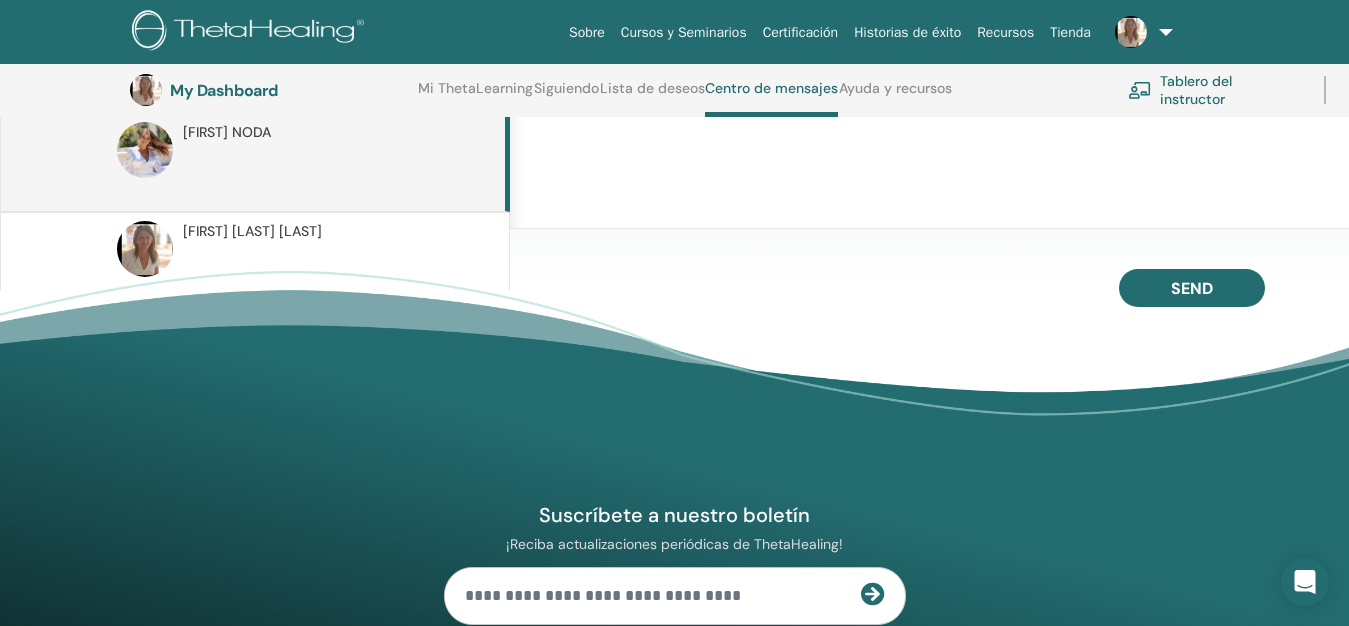 click at bounding box center (145, 150) 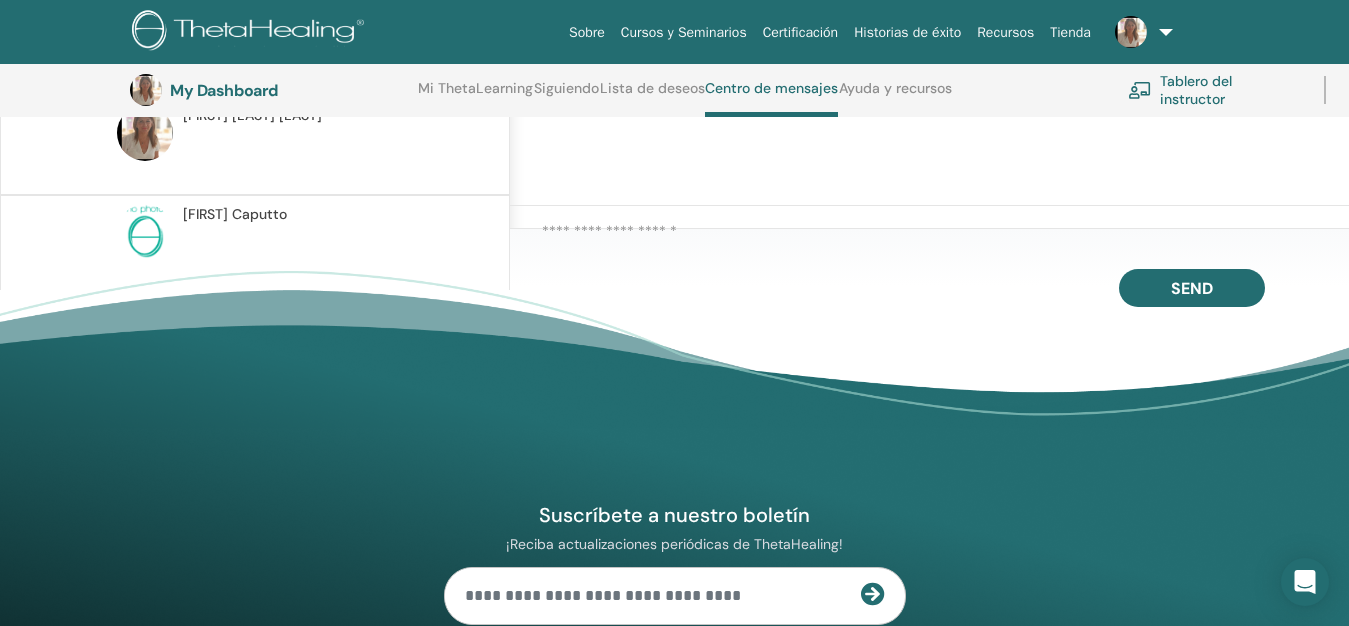 scroll, scrollTop: 0, scrollLeft: 0, axis: both 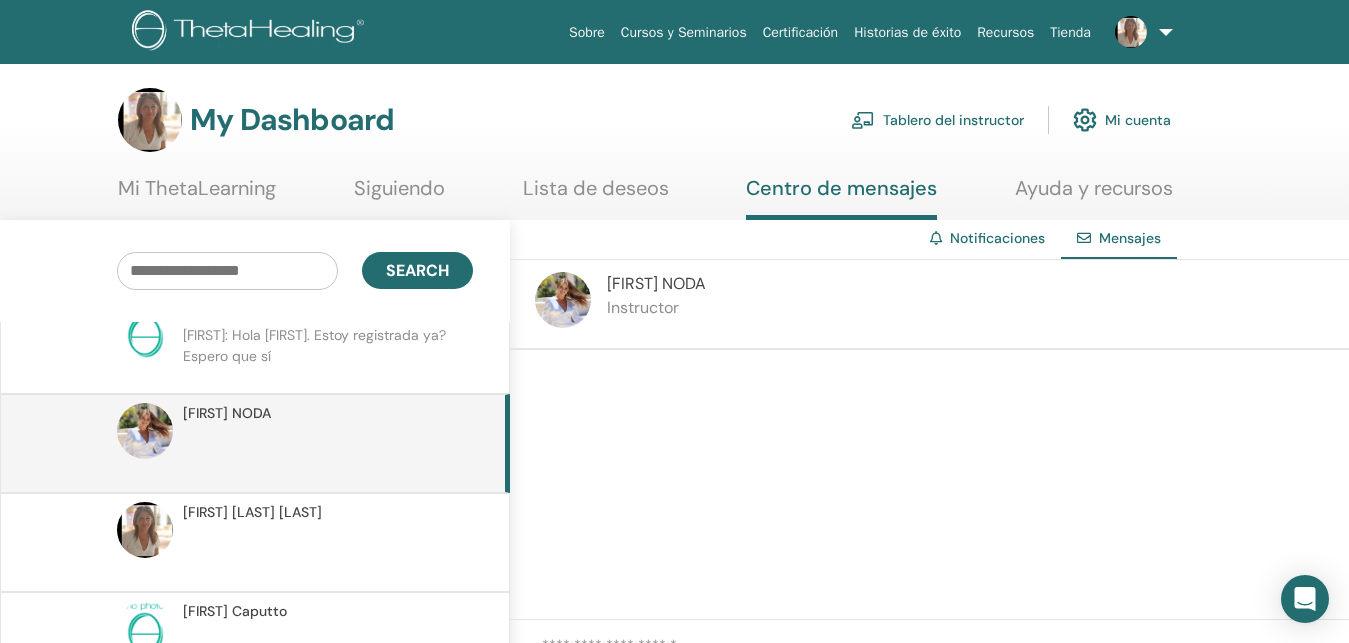 click at bounding box center [563, 300] 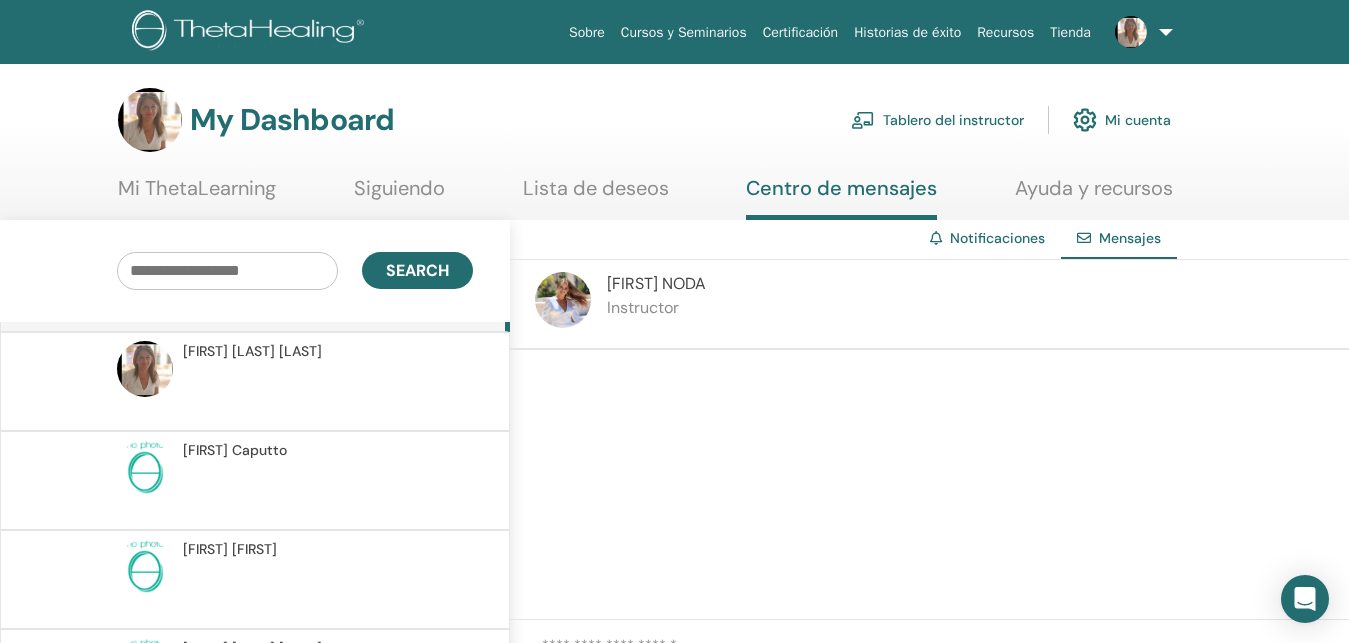 scroll, scrollTop: 307, scrollLeft: 0, axis: vertical 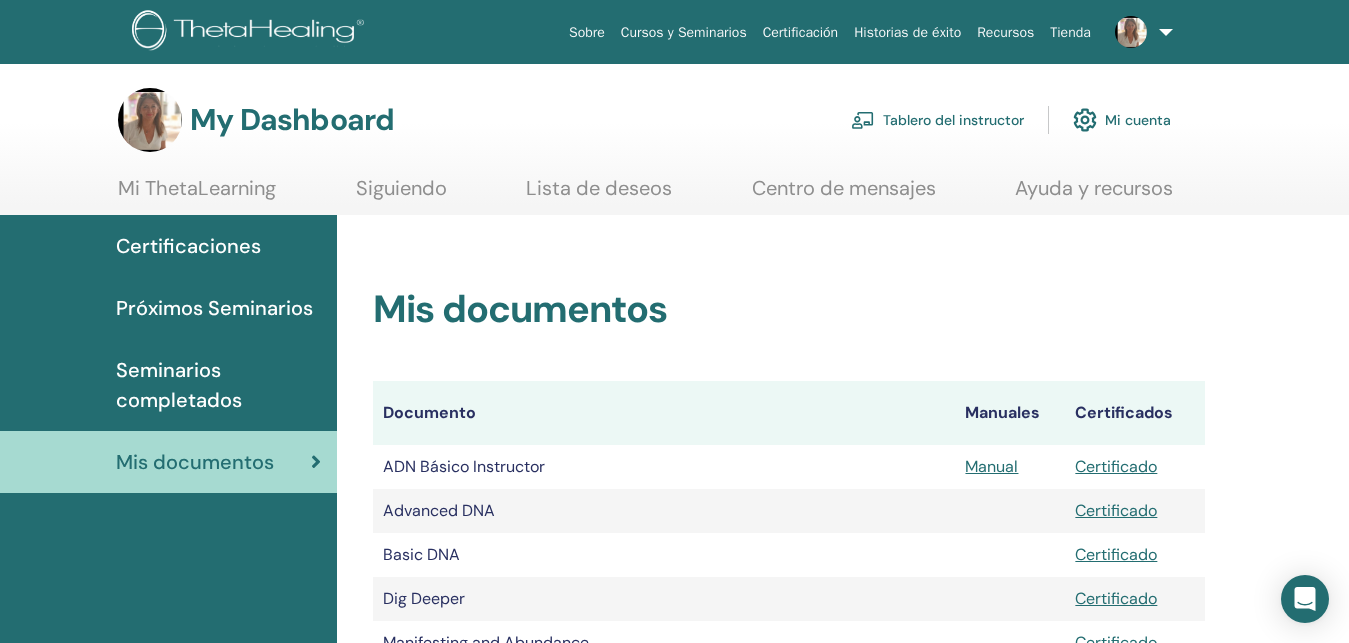click on "Centro de mensajes" at bounding box center (844, 195) 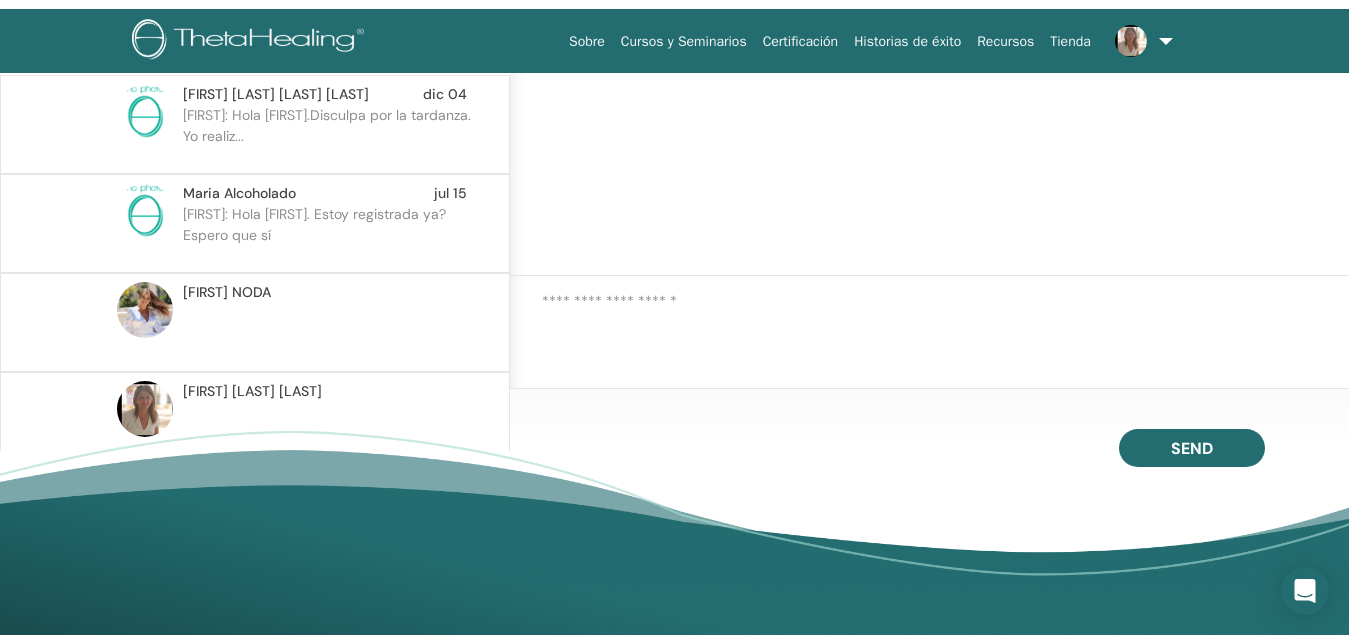 scroll, scrollTop: 0, scrollLeft: 0, axis: both 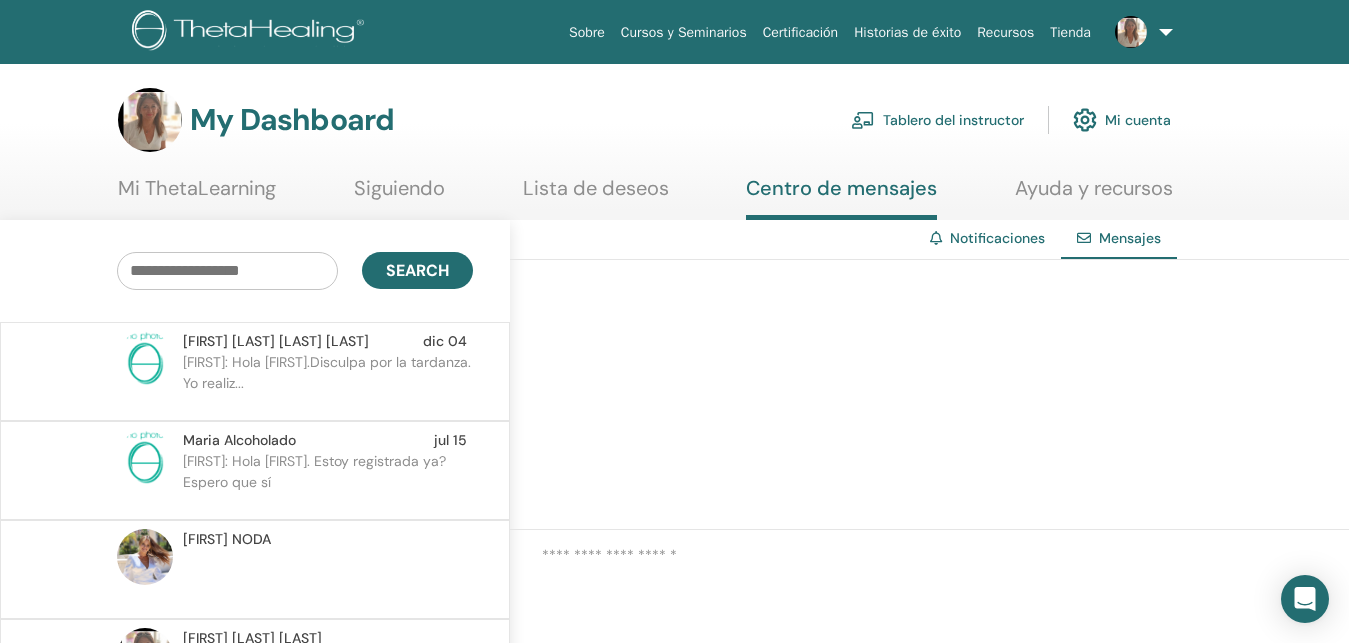 click at bounding box center (1140, 32) 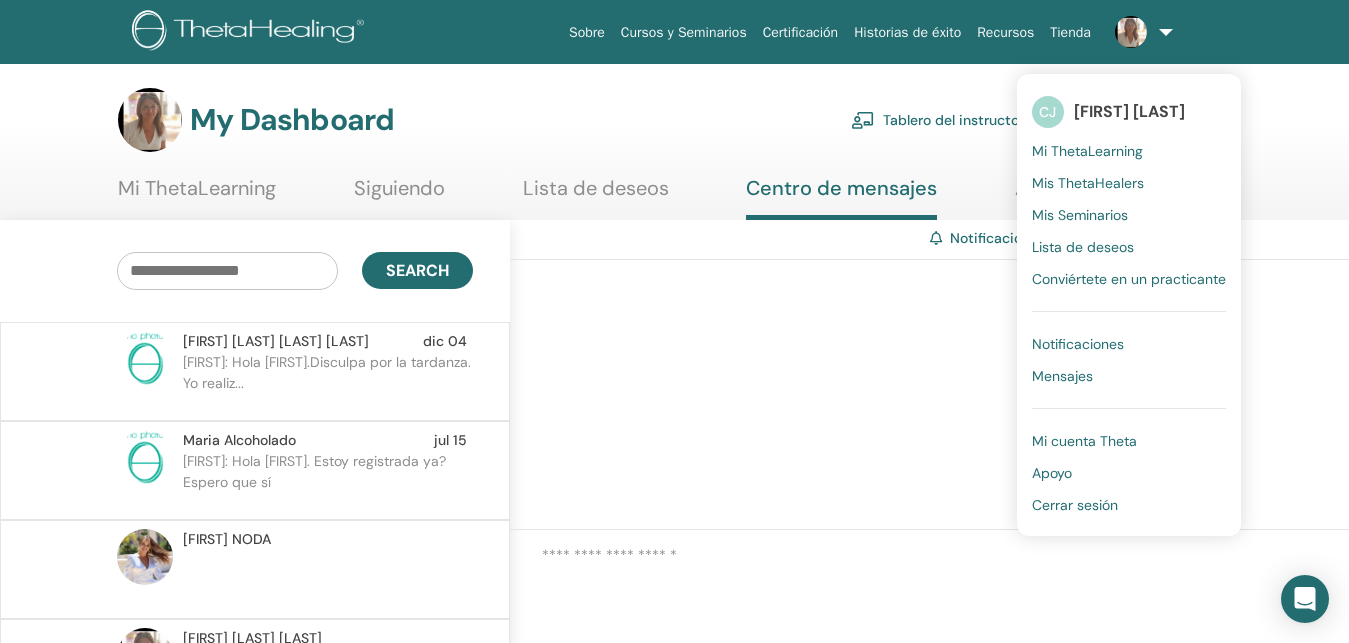 click on "Apoyo" at bounding box center [1052, 473] 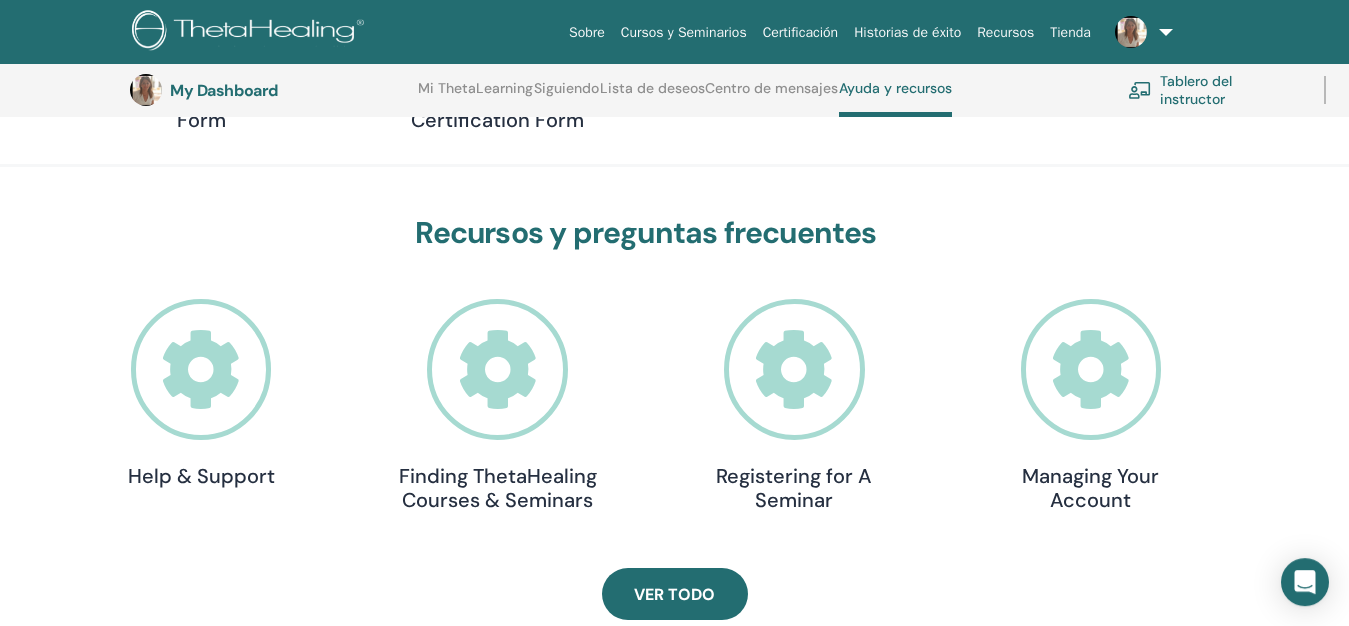 scroll, scrollTop: 256, scrollLeft: 0, axis: vertical 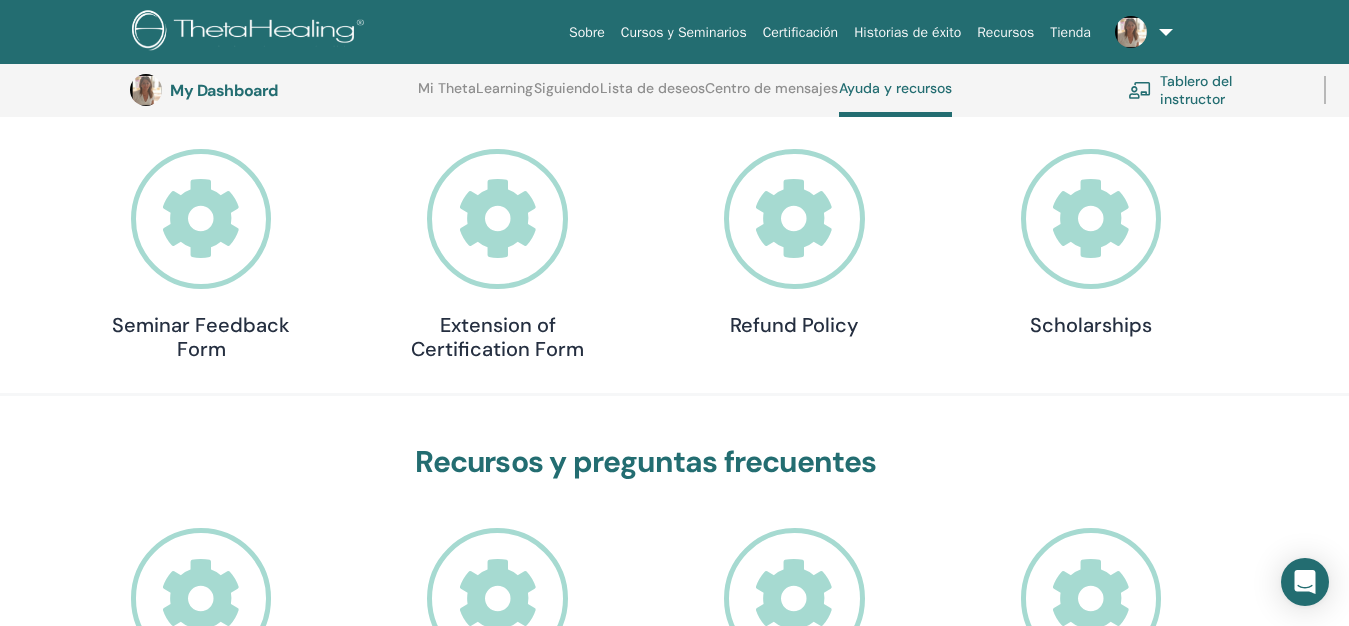 click at bounding box center (1140, 32) 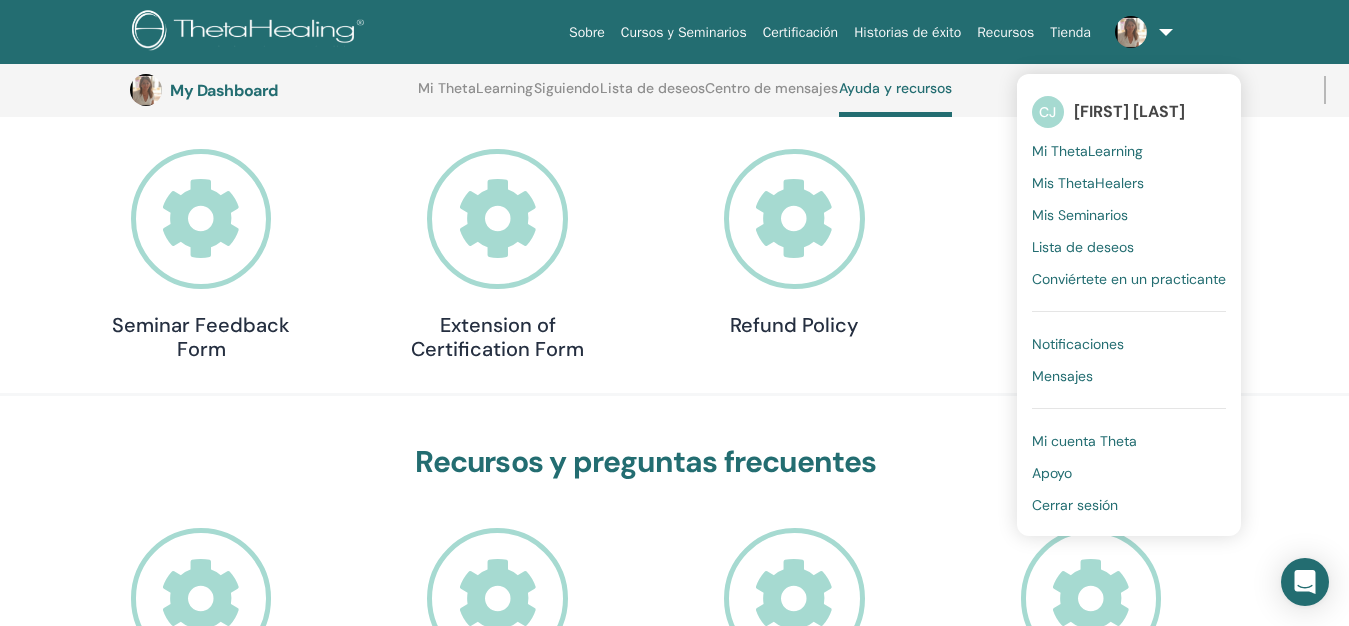 click on "Seminar Feedback Form
Extension of Certification Form
Refund Policy
Scholarships" at bounding box center (646, 259) 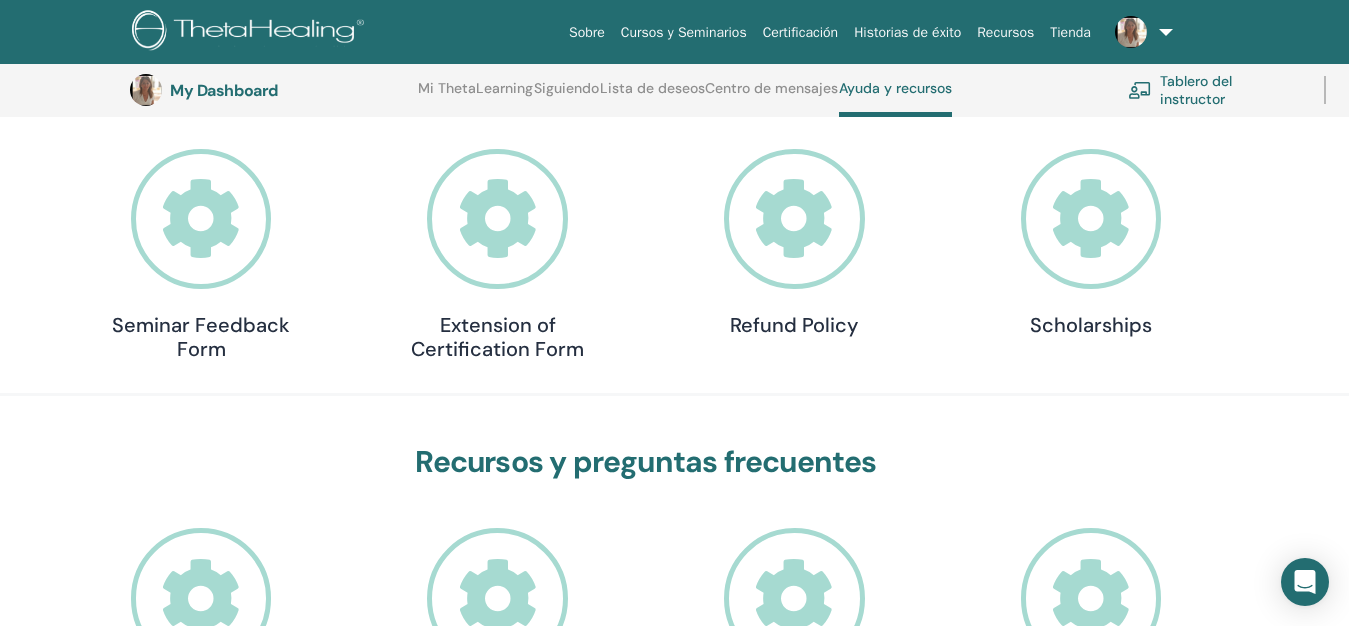 click on "Cursos y Seminarios" at bounding box center (684, 32) 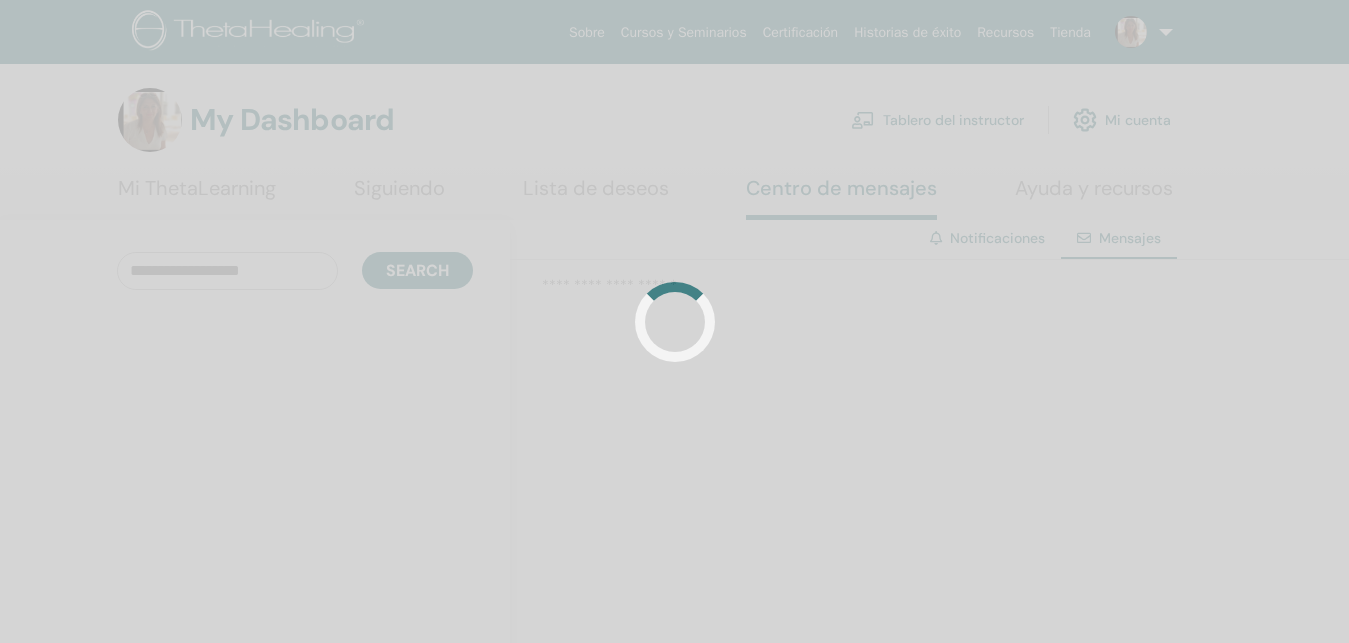 scroll, scrollTop: 0, scrollLeft: 0, axis: both 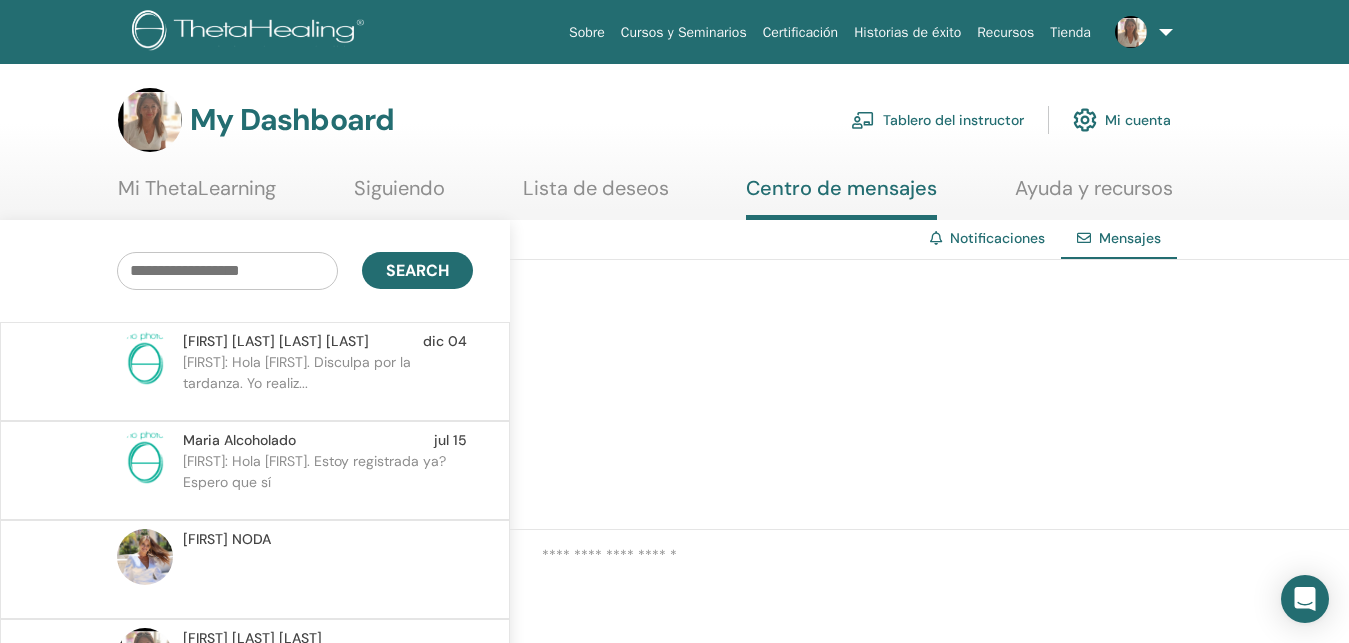 click on "Ayuda y recursos" at bounding box center [1094, 195] 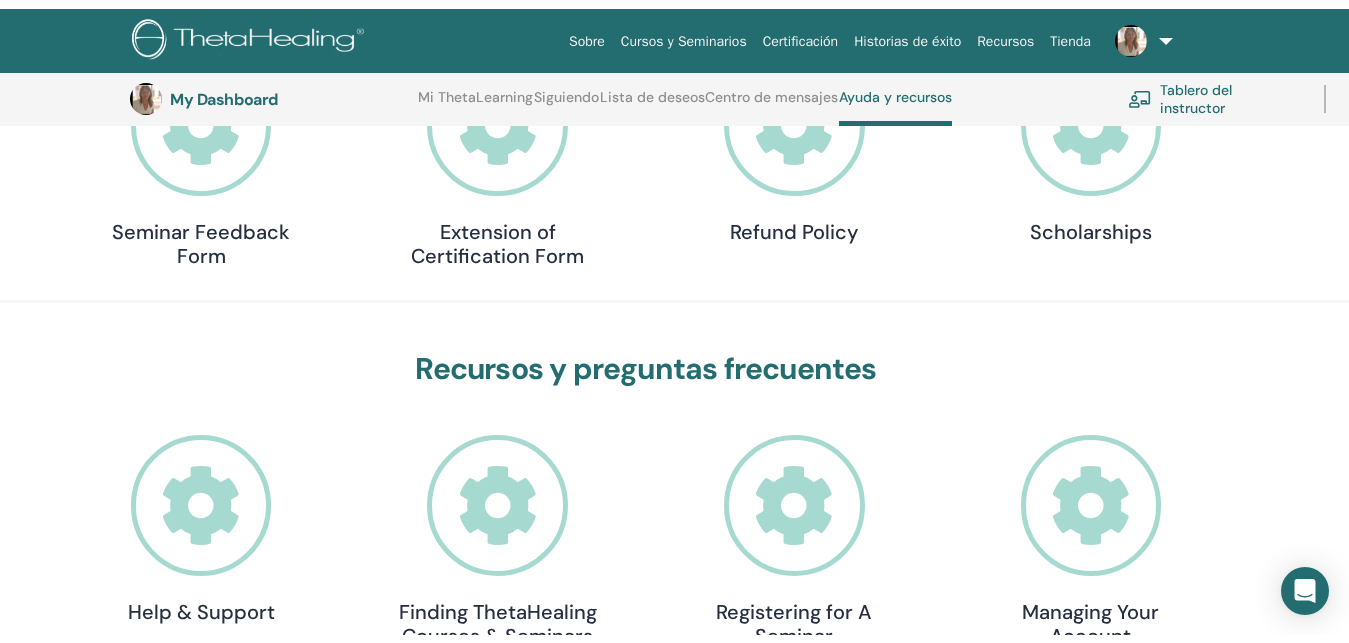 scroll, scrollTop: 0, scrollLeft: 0, axis: both 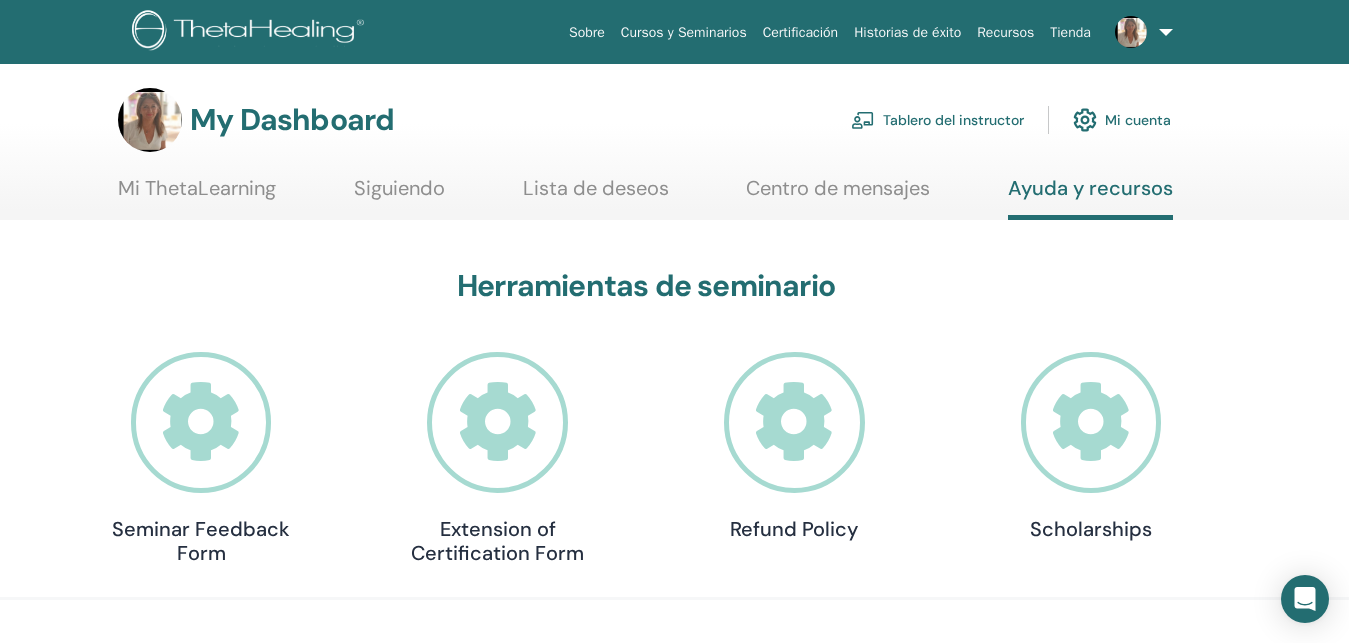 click on "Tablero del instructor" at bounding box center (937, 120) 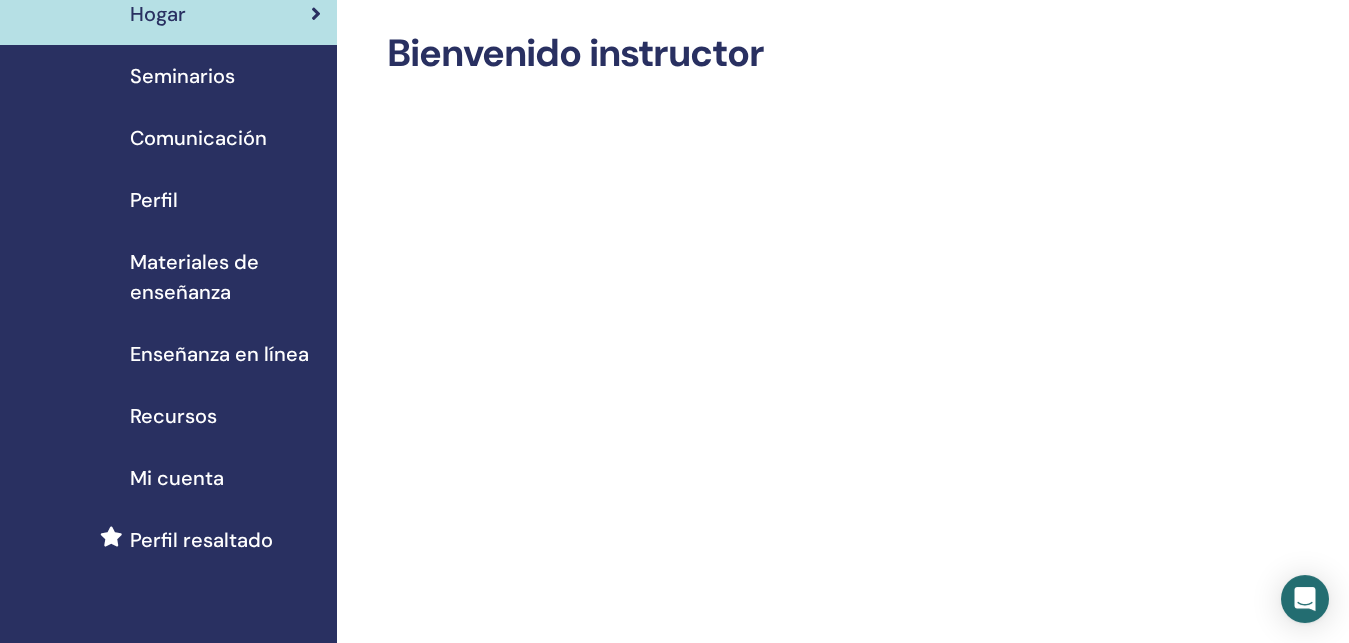 scroll, scrollTop: 306, scrollLeft: 0, axis: vertical 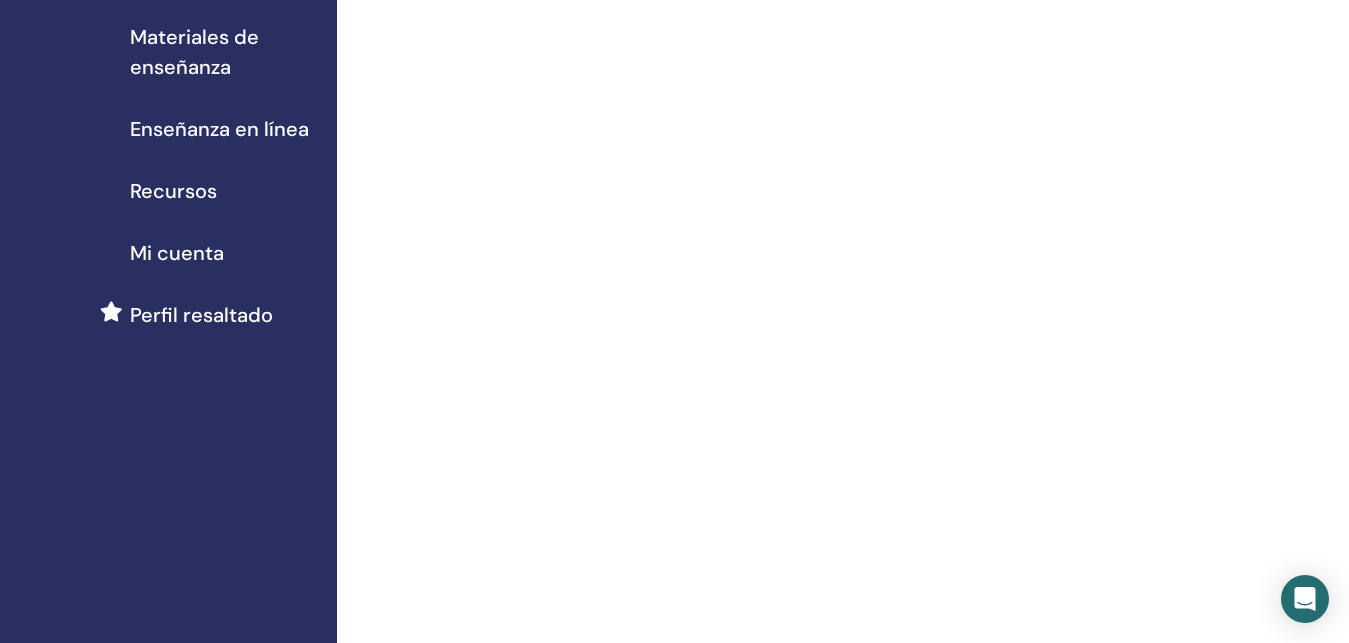 click on "Perfil resaltado" at bounding box center [168, 315] 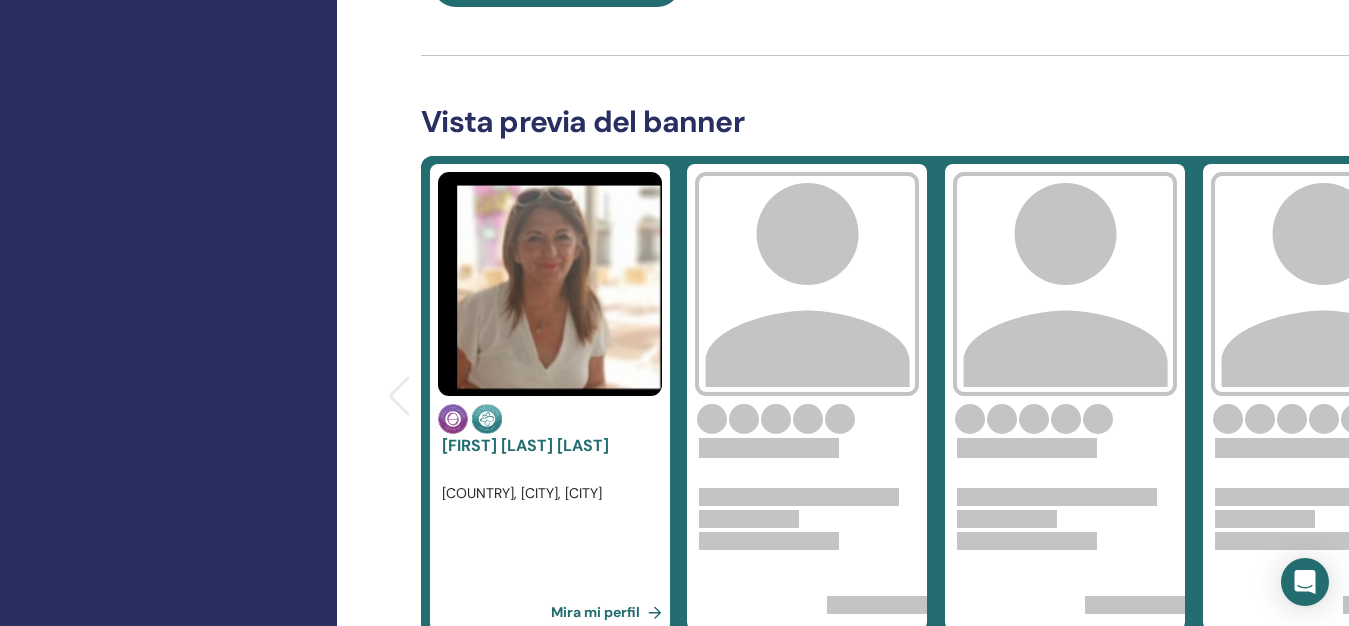 scroll, scrollTop: 816, scrollLeft: 0, axis: vertical 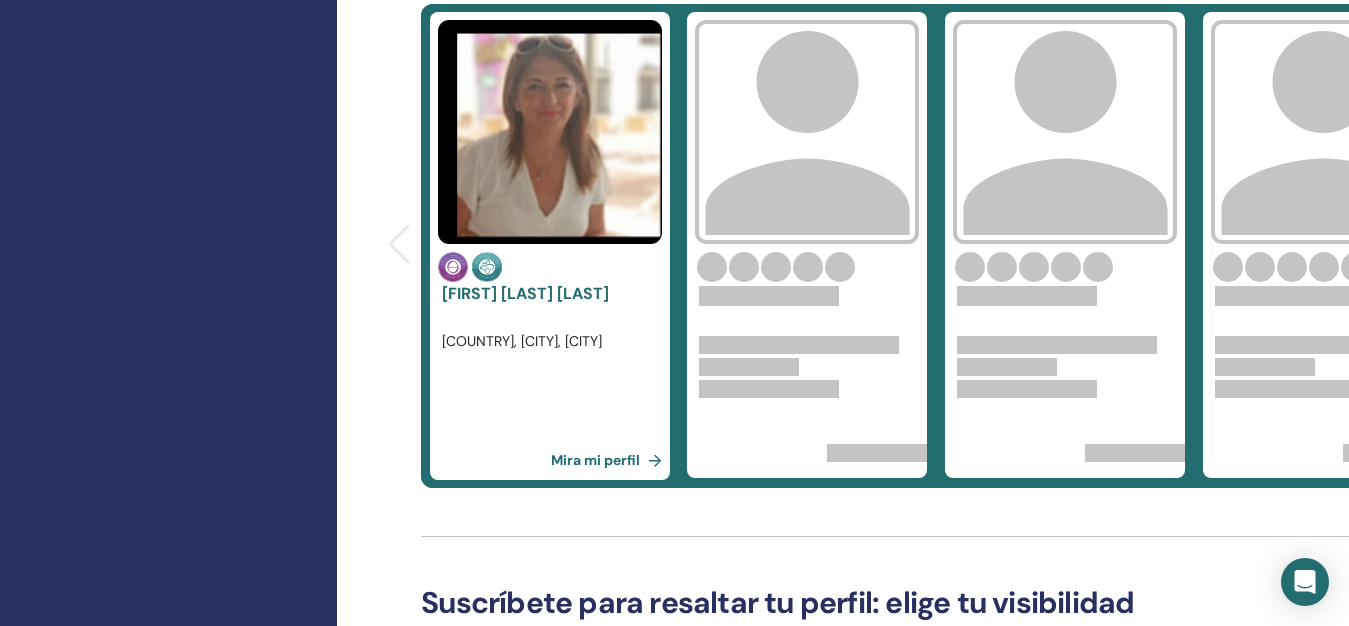 click on "Mira mi perfil" at bounding box center (610, 460) 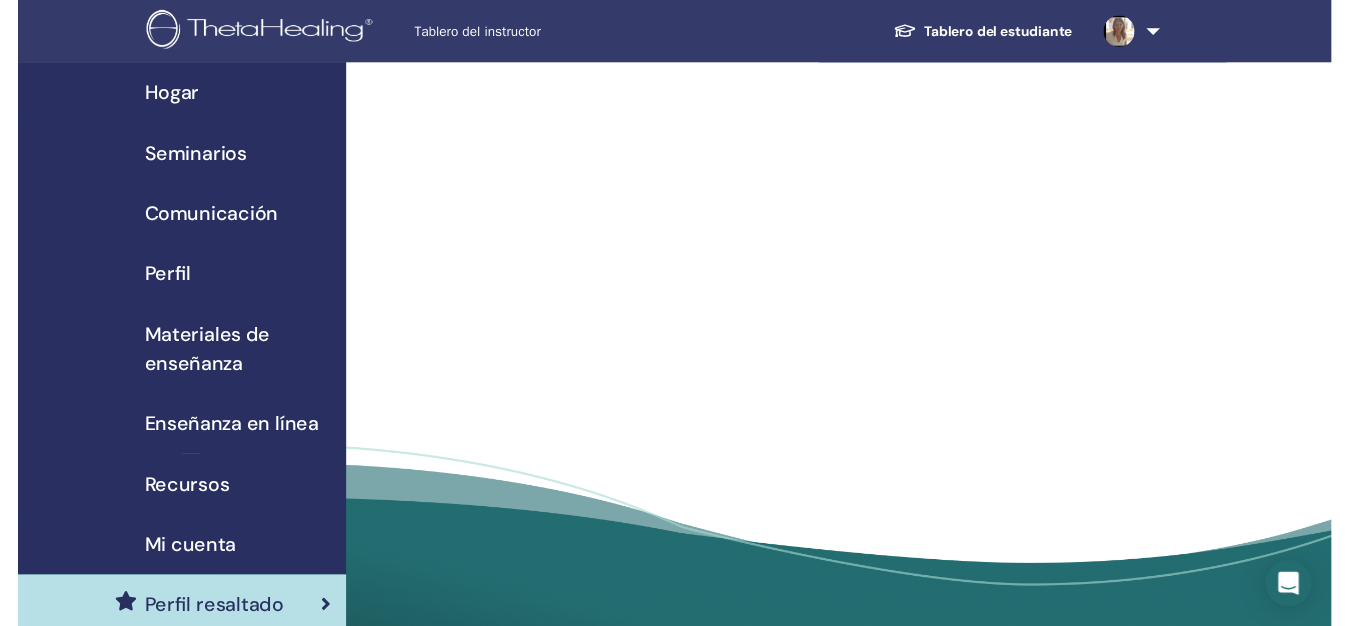 scroll, scrollTop: 68, scrollLeft: 0, axis: vertical 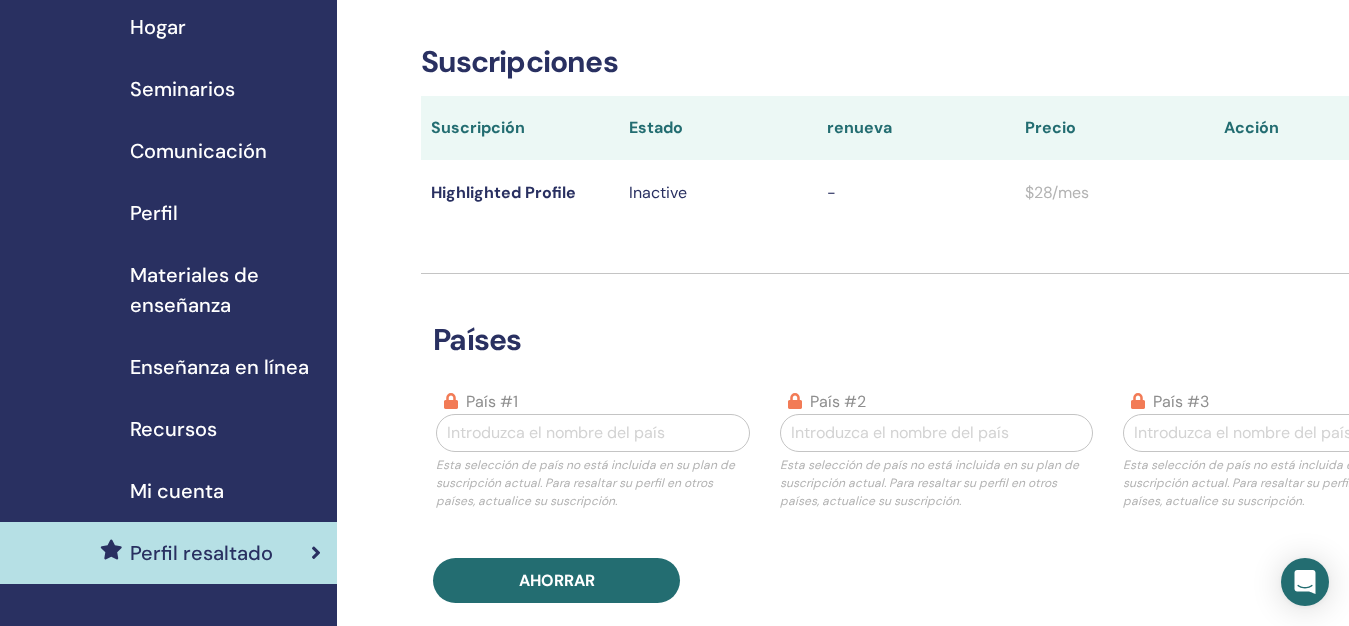 click on "Materiales de enseñanza" at bounding box center (225, 290) 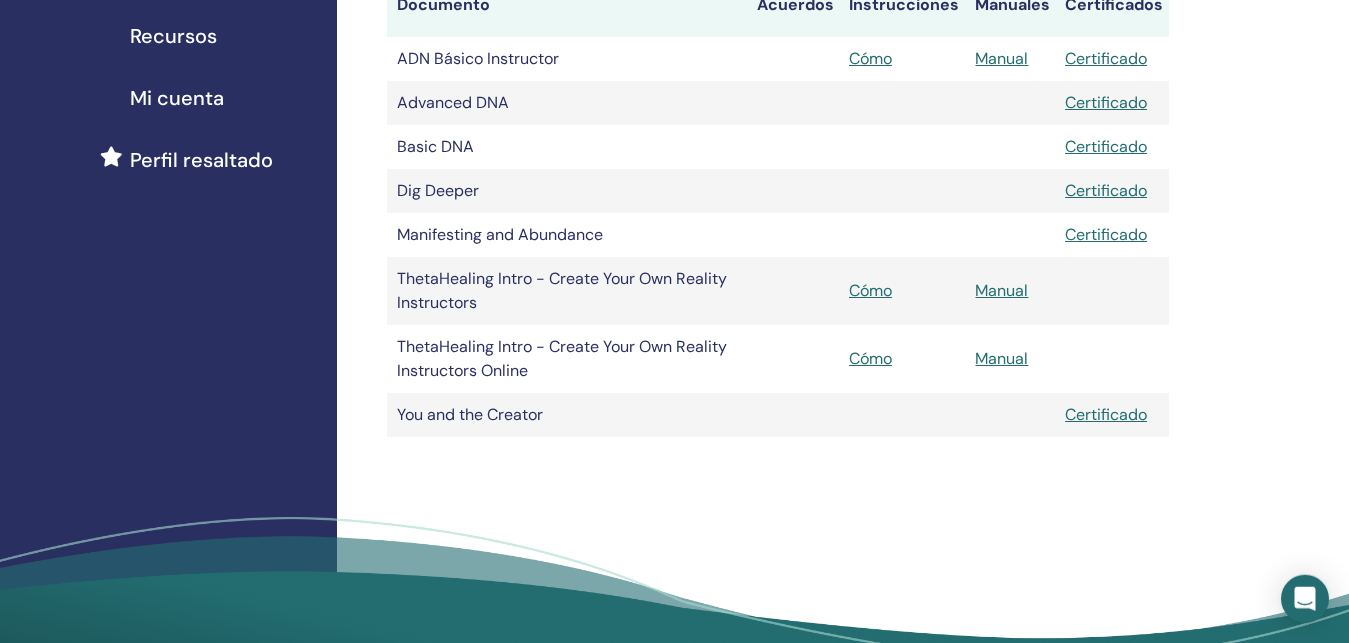 scroll, scrollTop: 306, scrollLeft: 0, axis: vertical 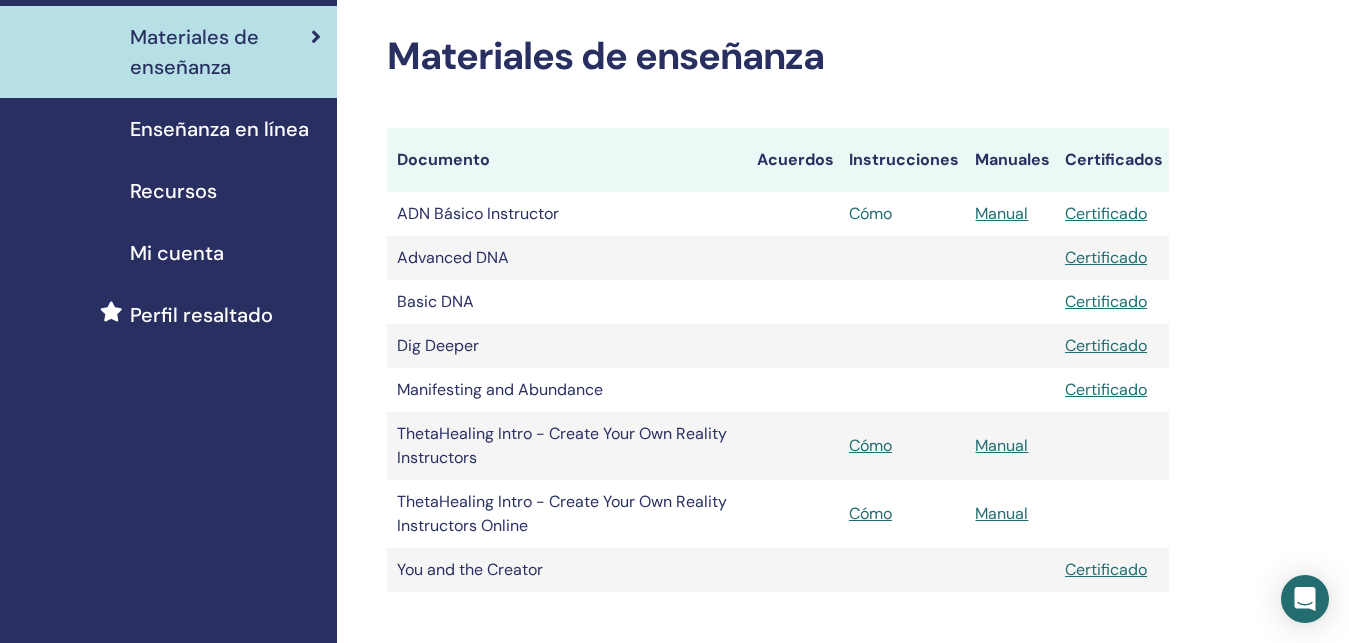 click on "Cómo" at bounding box center [870, 213] 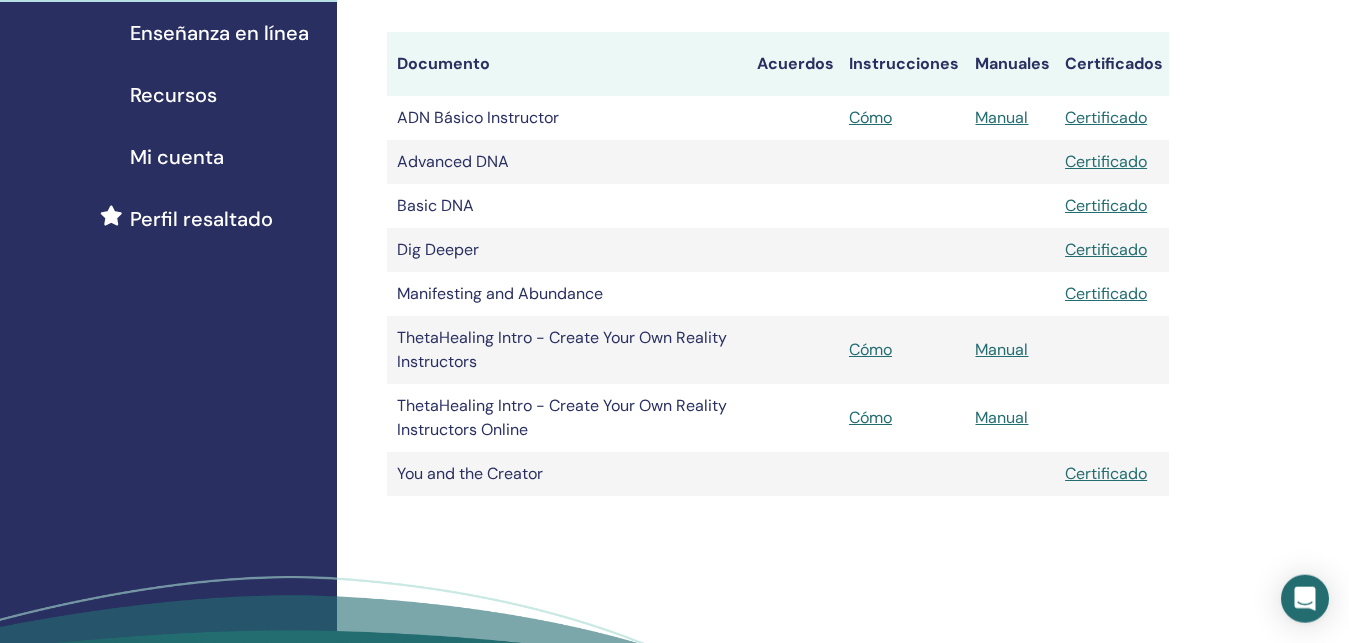 scroll, scrollTop: 204, scrollLeft: 0, axis: vertical 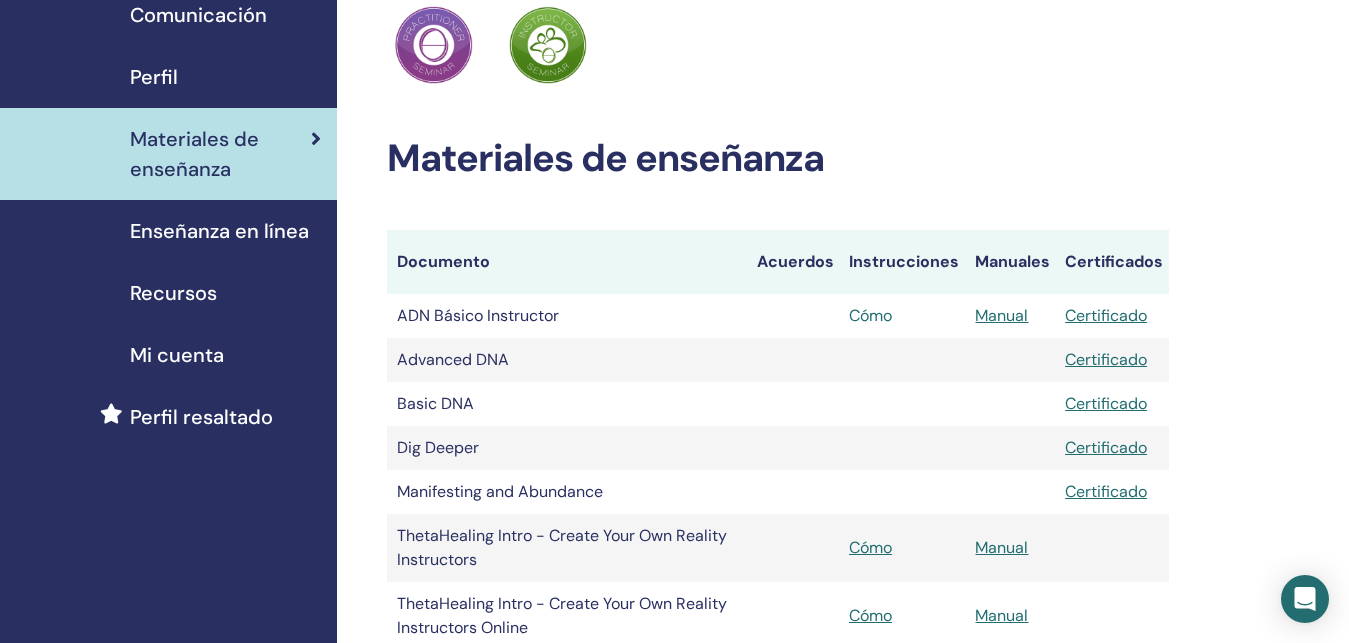 click on "Cómo" at bounding box center (870, 315) 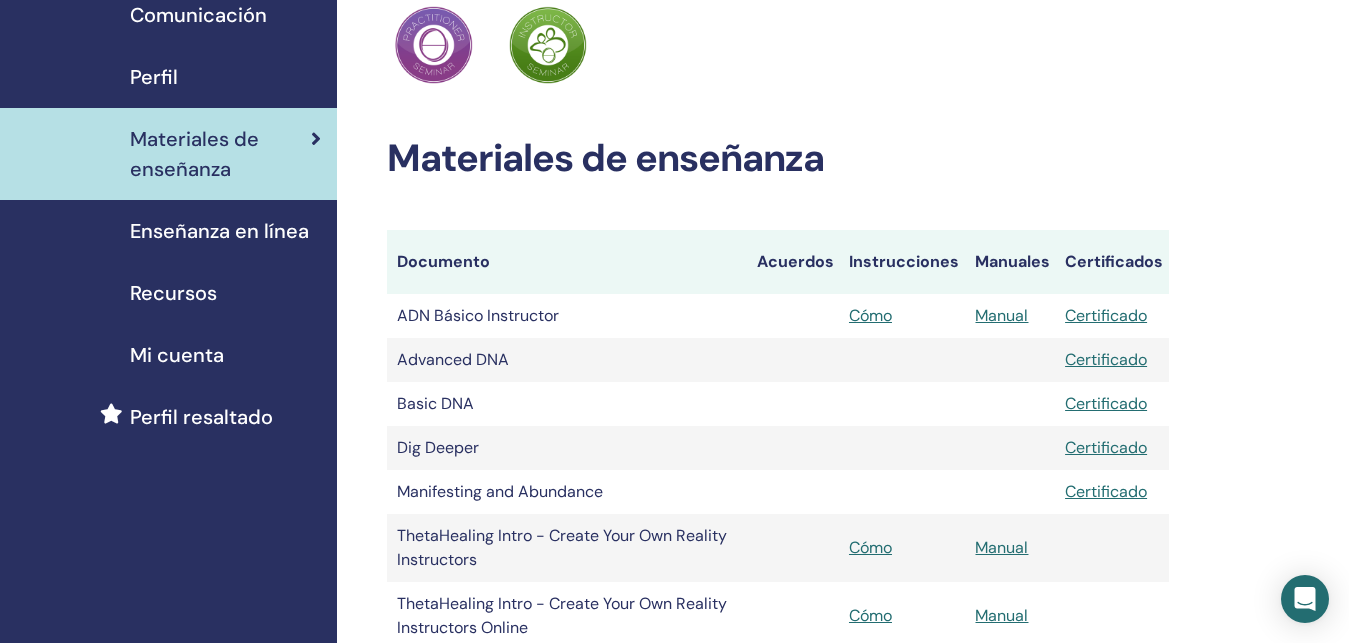 scroll, scrollTop: 0, scrollLeft: 0, axis: both 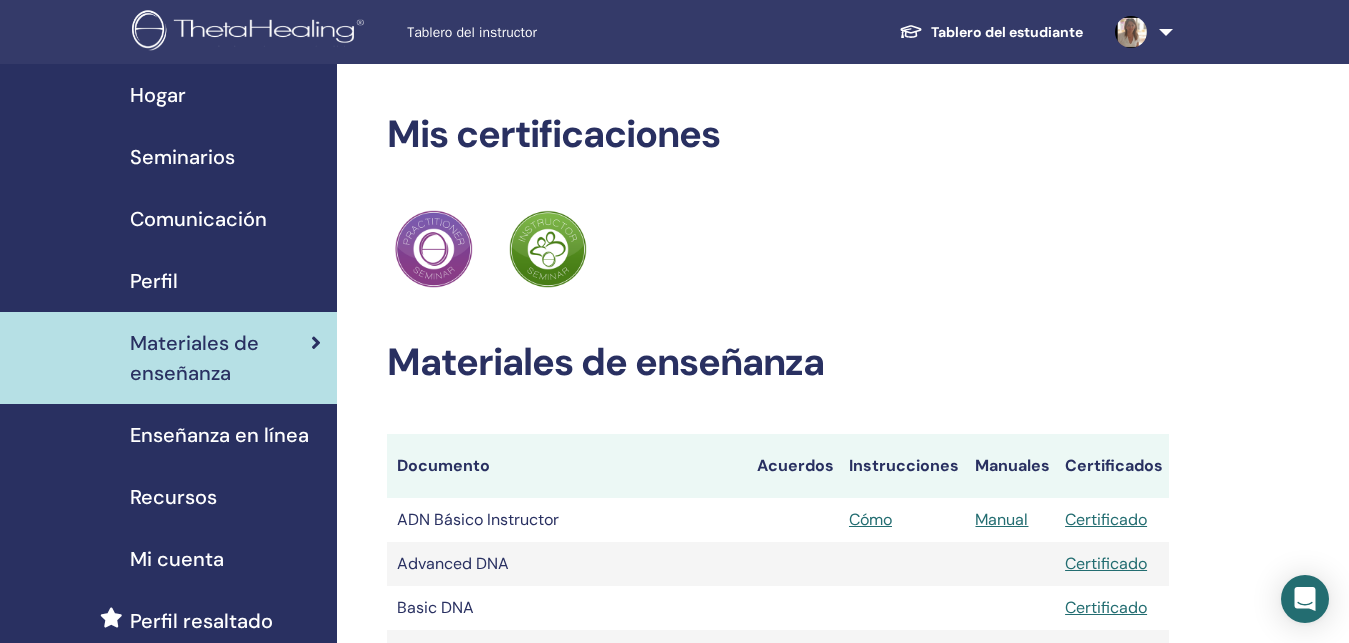 click on "Comunicación" at bounding box center [198, 219] 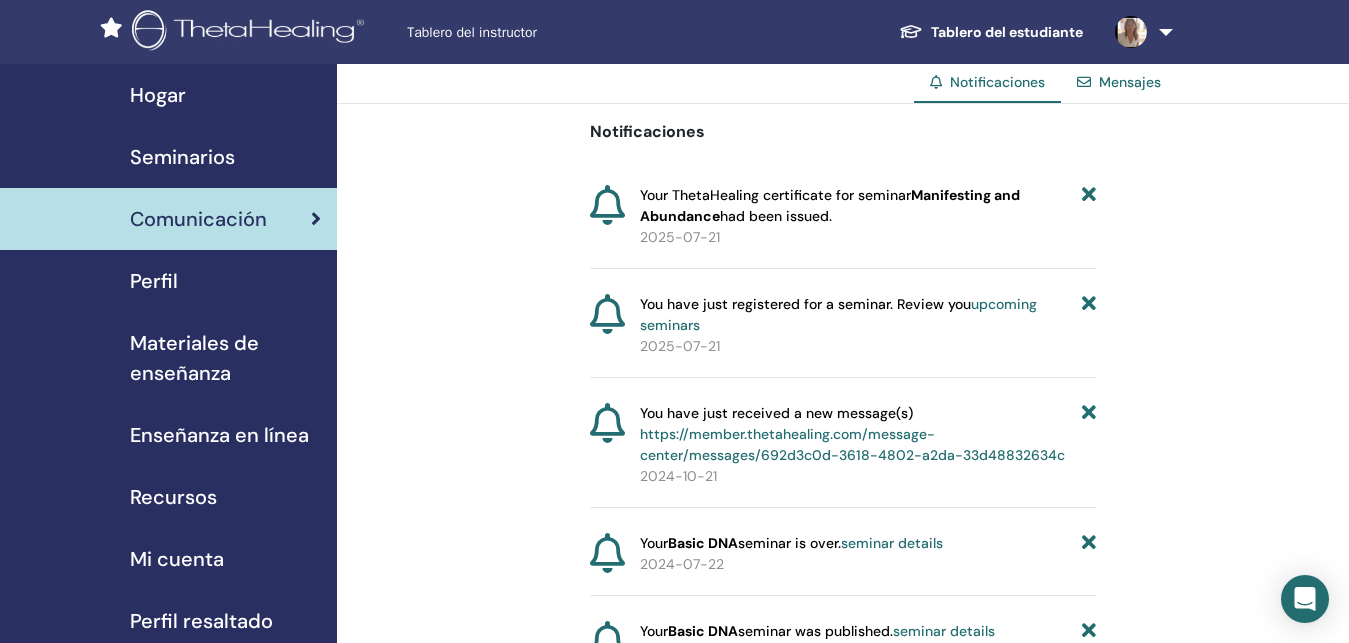 scroll, scrollTop: 0, scrollLeft: 0, axis: both 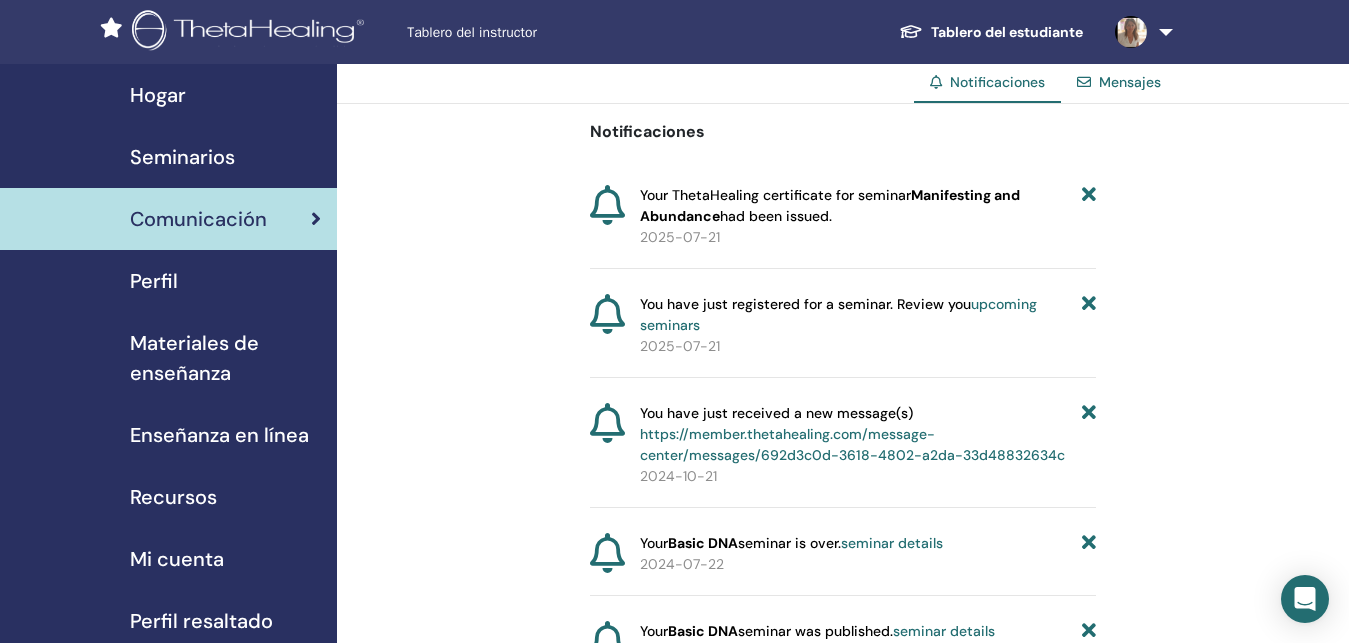 click on "upcoming seminars" at bounding box center (838, 314) 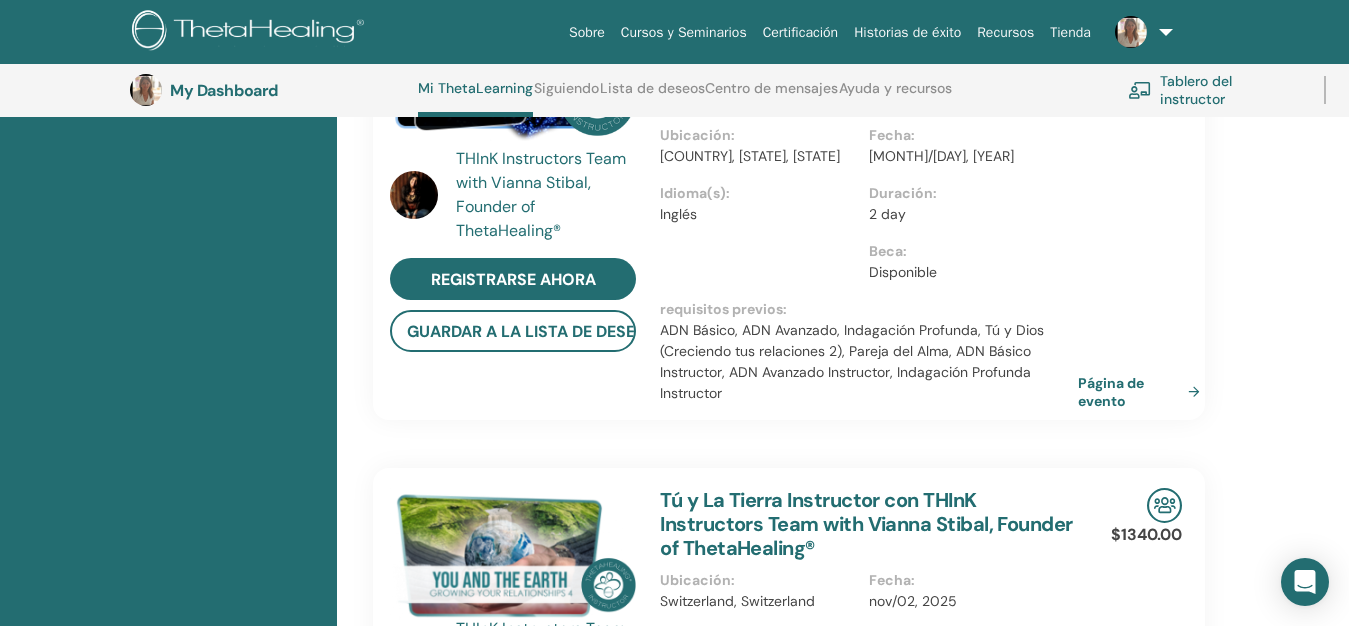 scroll, scrollTop: 1276, scrollLeft: 0, axis: vertical 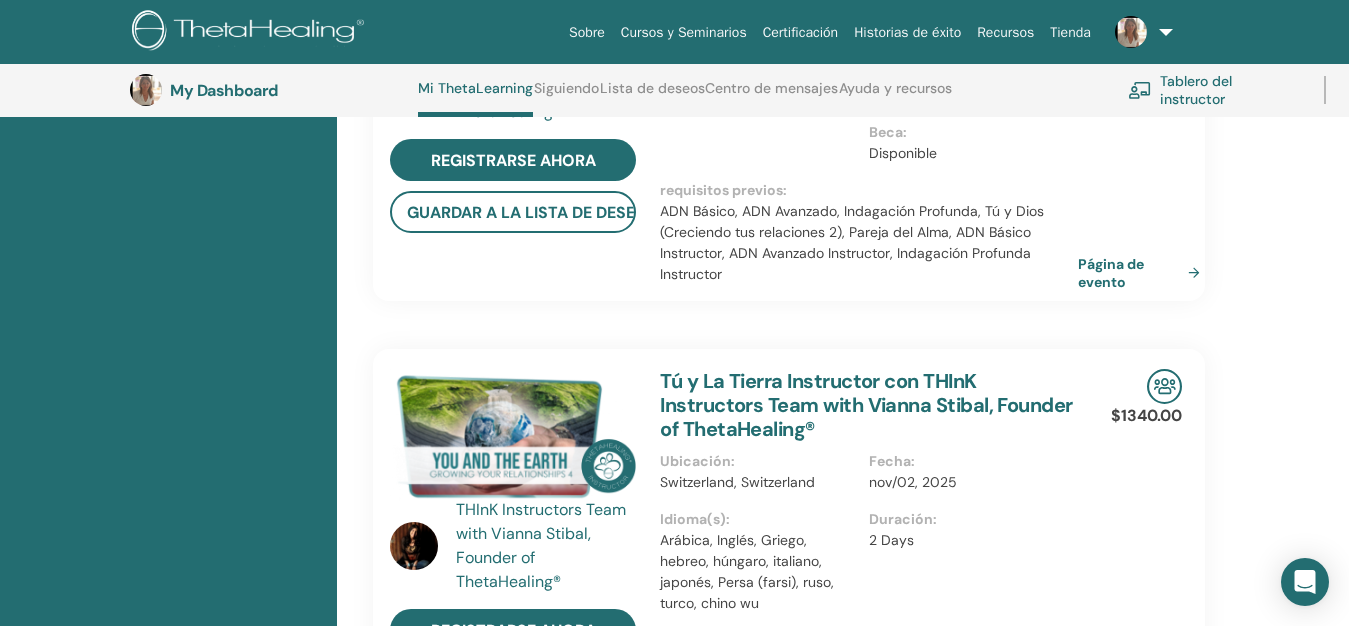 click at bounding box center [1140, 32] 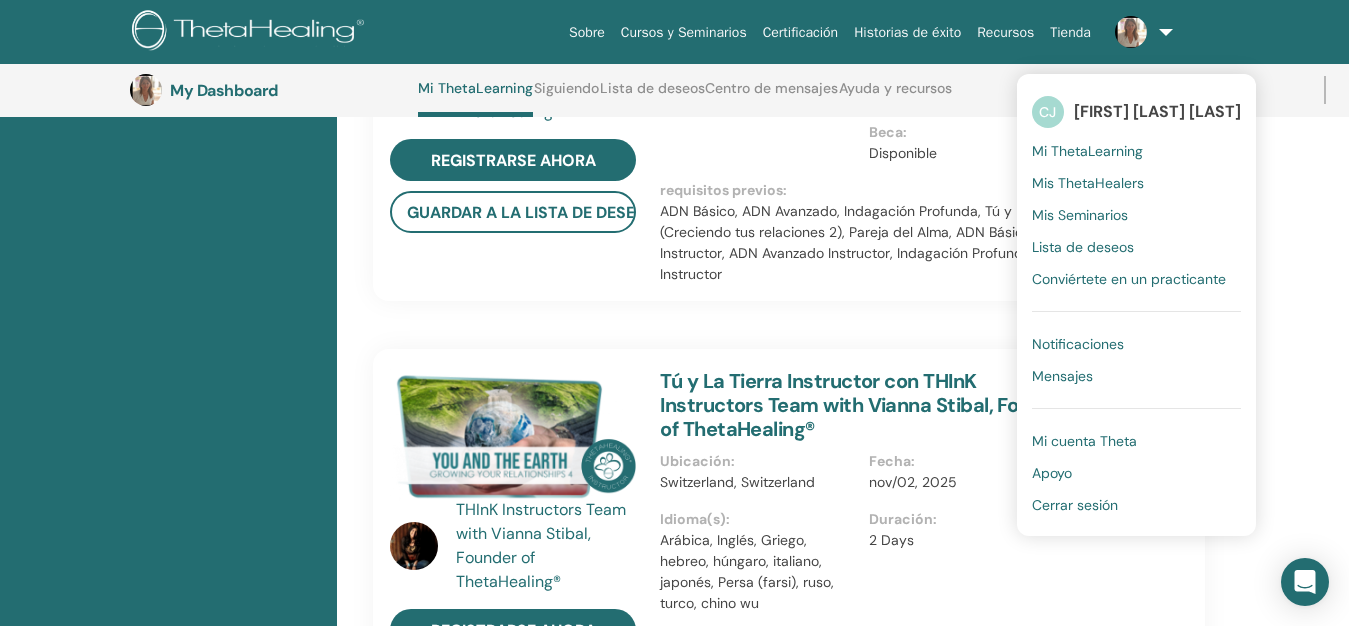 click on "Cerrar sesión" at bounding box center (1075, 505) 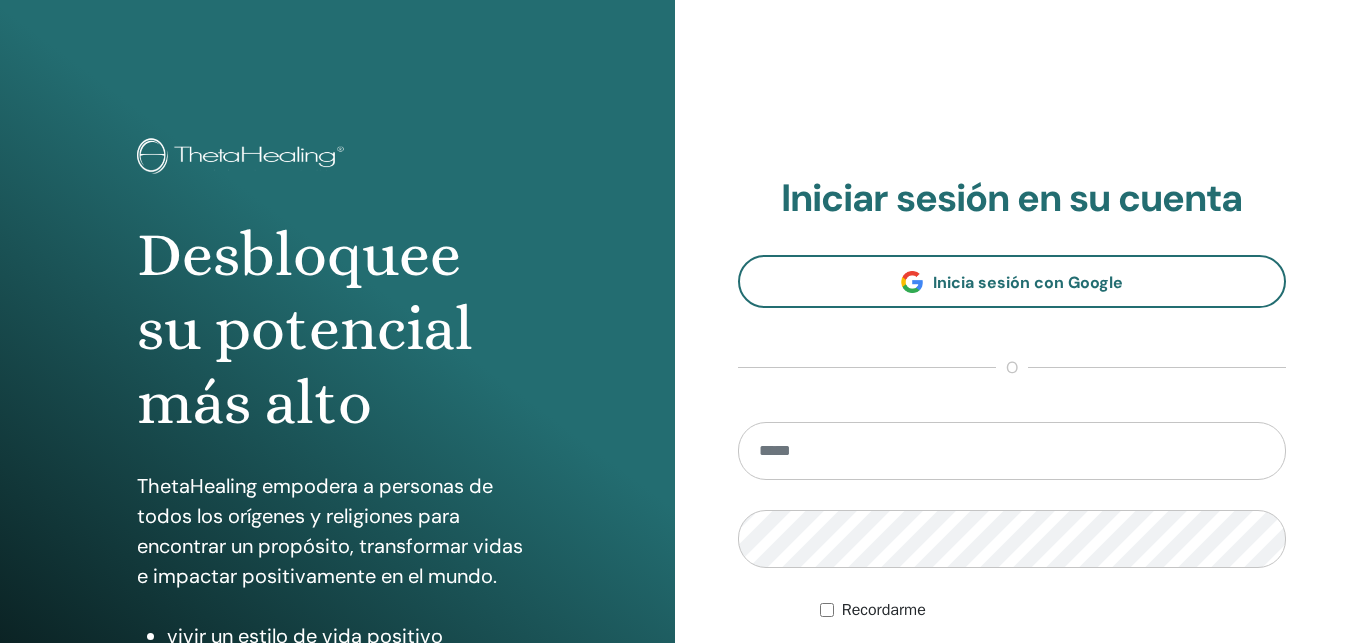scroll, scrollTop: 0, scrollLeft: 0, axis: both 